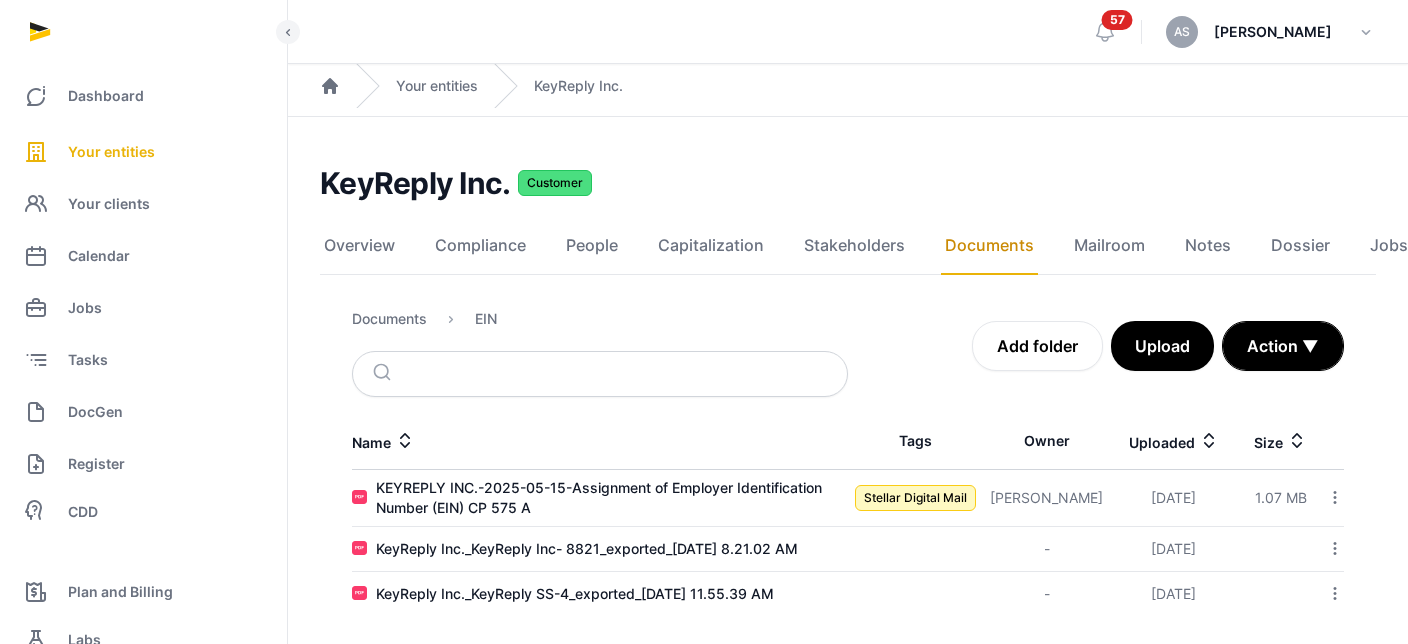 scroll, scrollTop: 12, scrollLeft: 0, axis: vertical 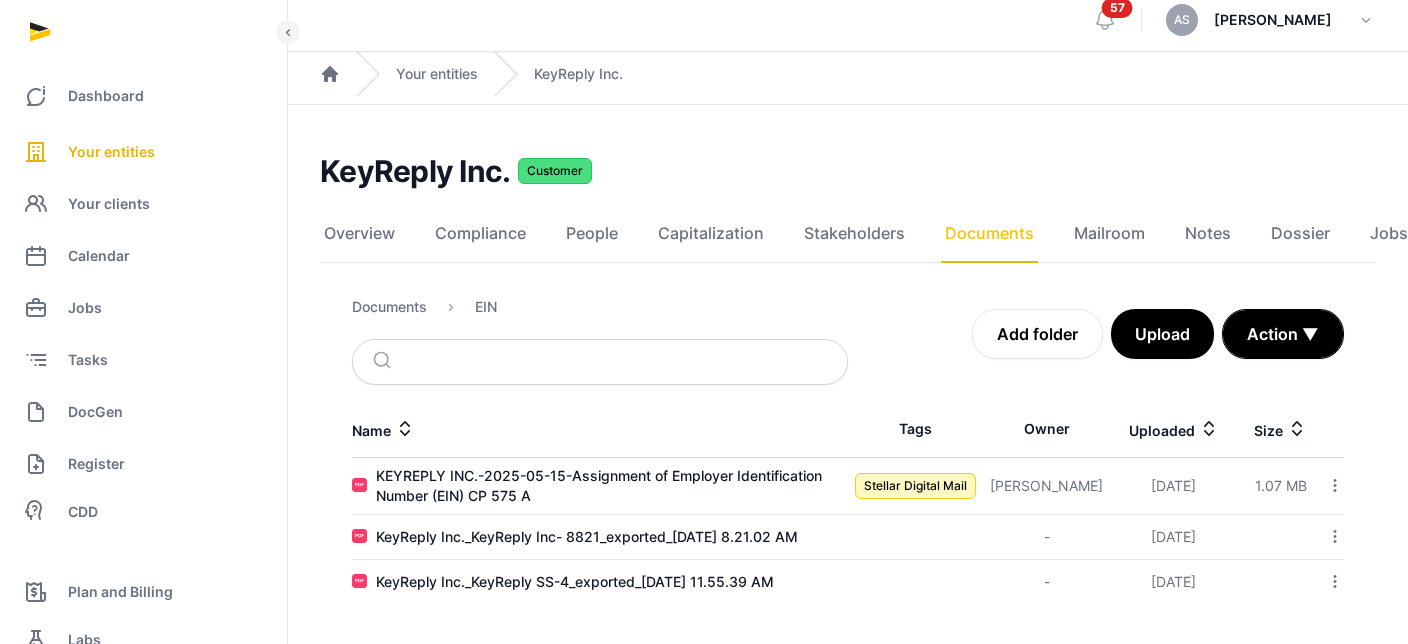 click on "Documents" 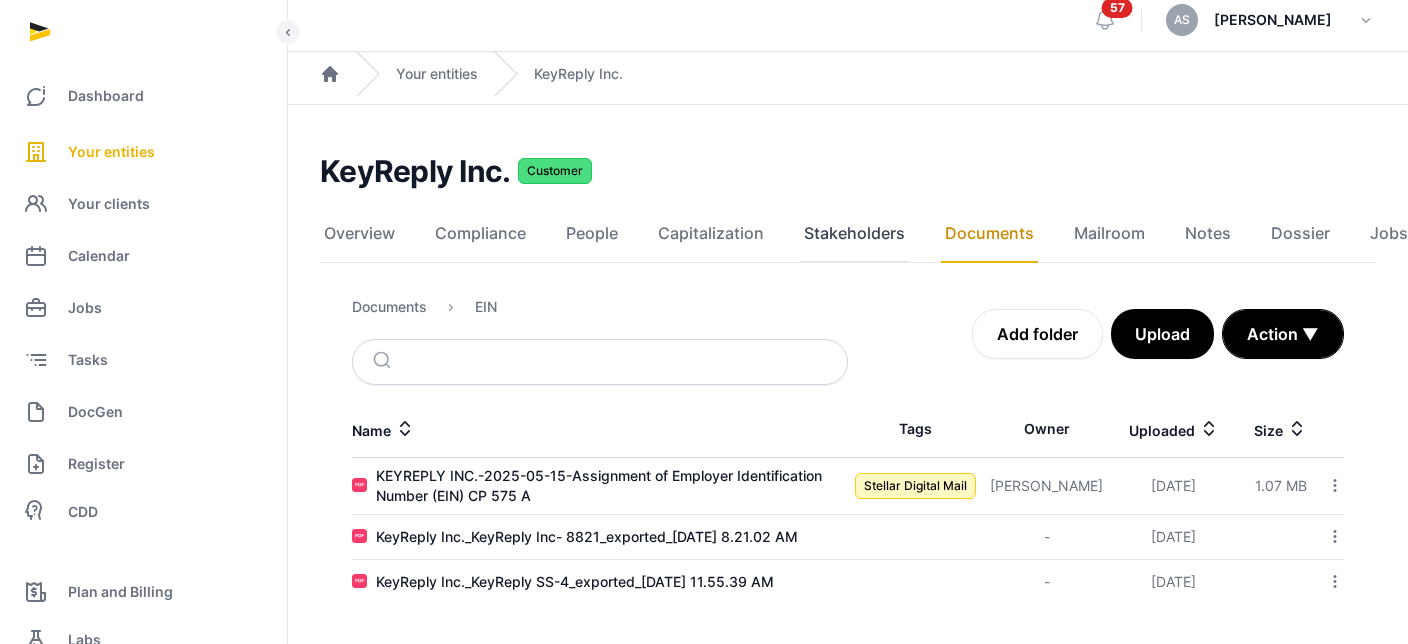 click on "Stakeholders" 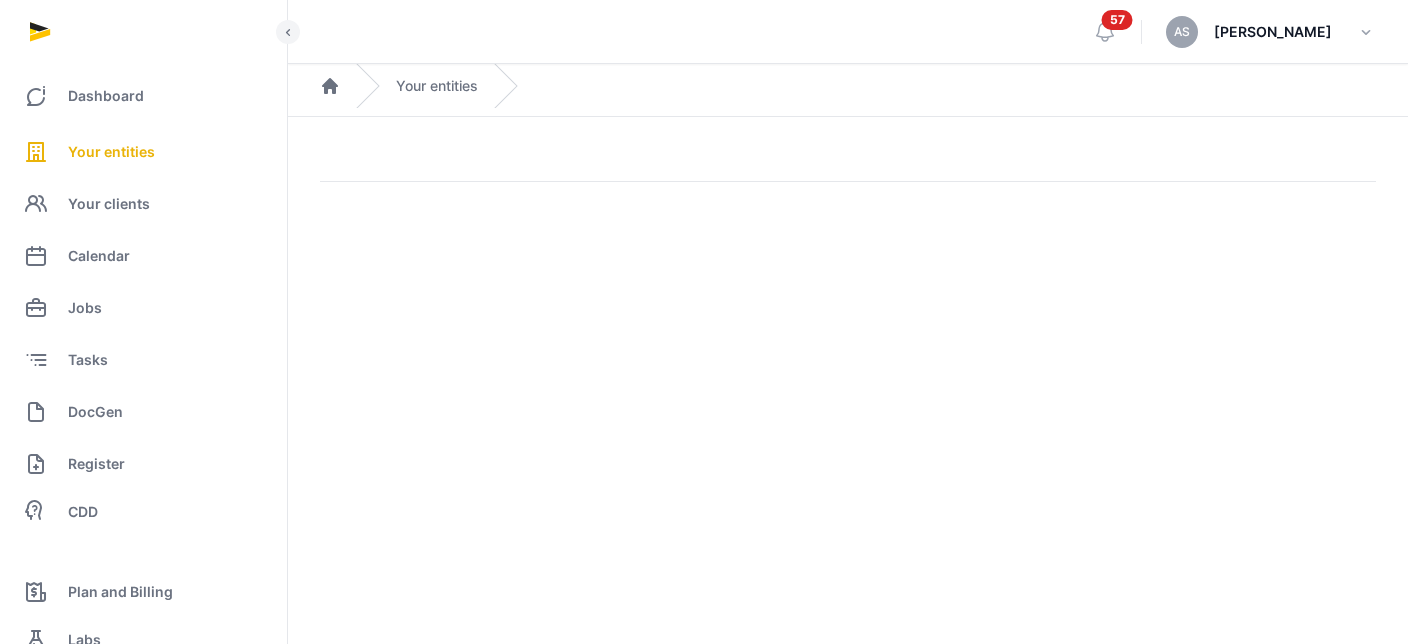 scroll, scrollTop: 0, scrollLeft: 0, axis: both 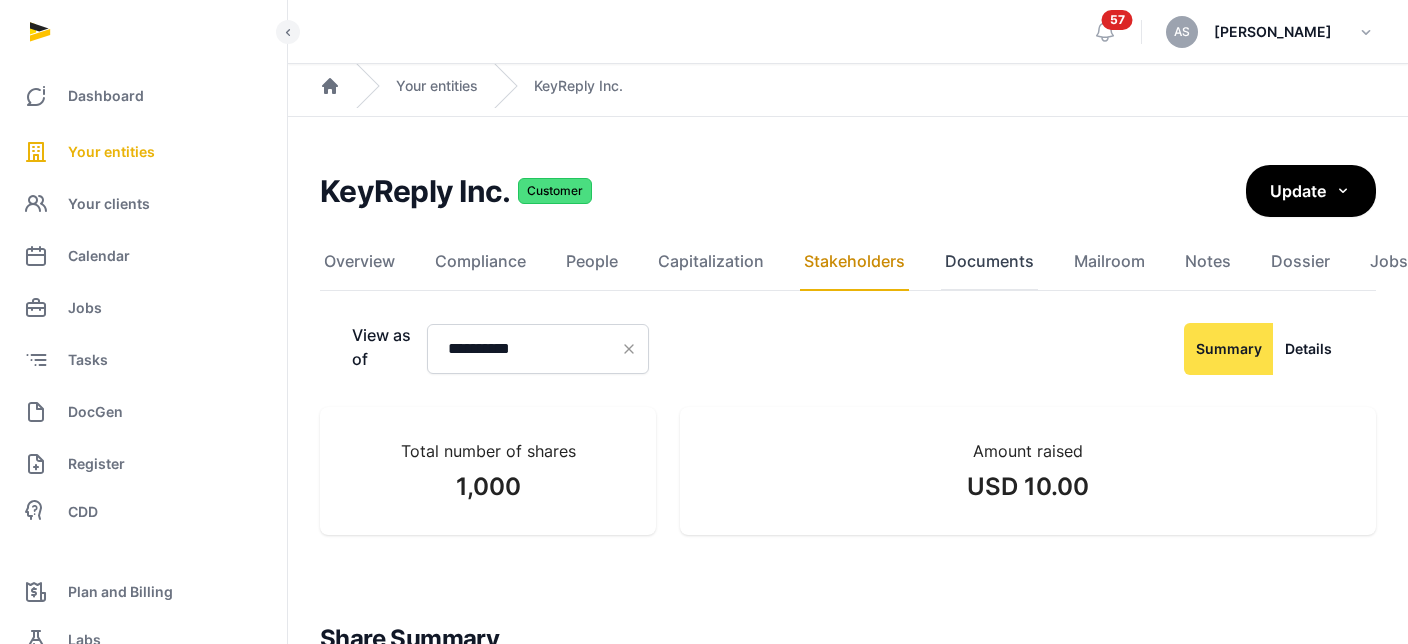 click on "Documents" 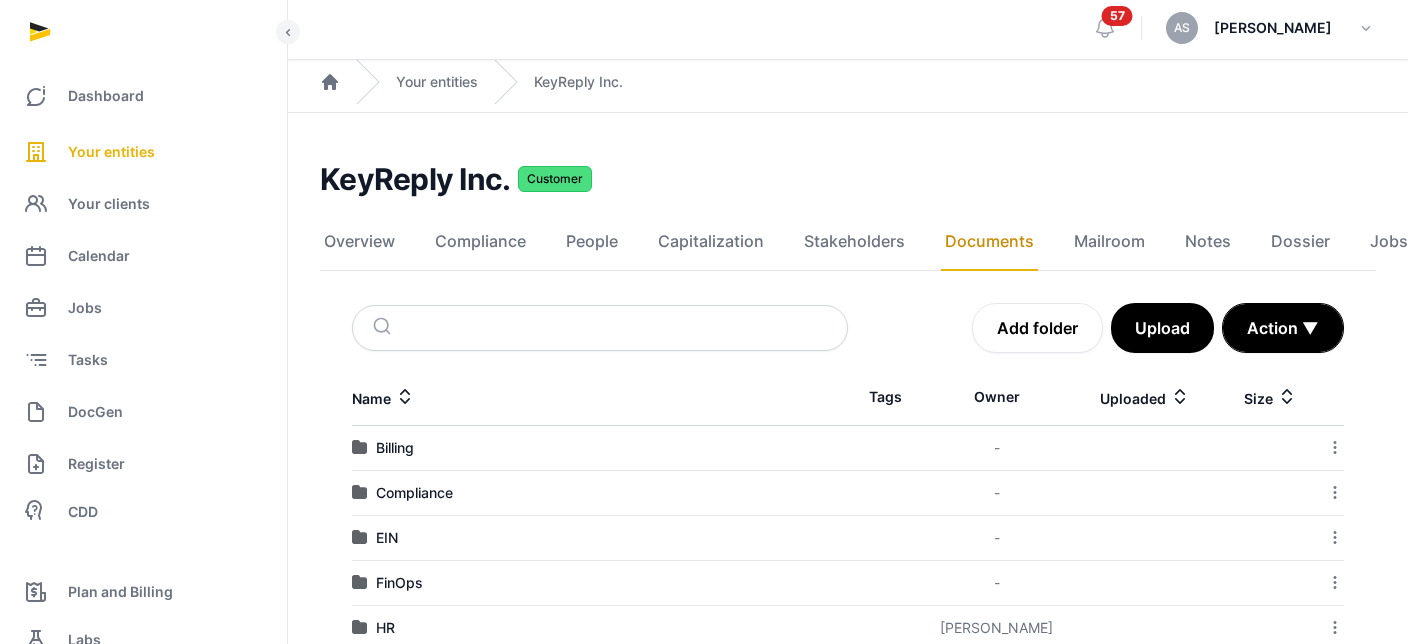 scroll, scrollTop: 185, scrollLeft: 0, axis: vertical 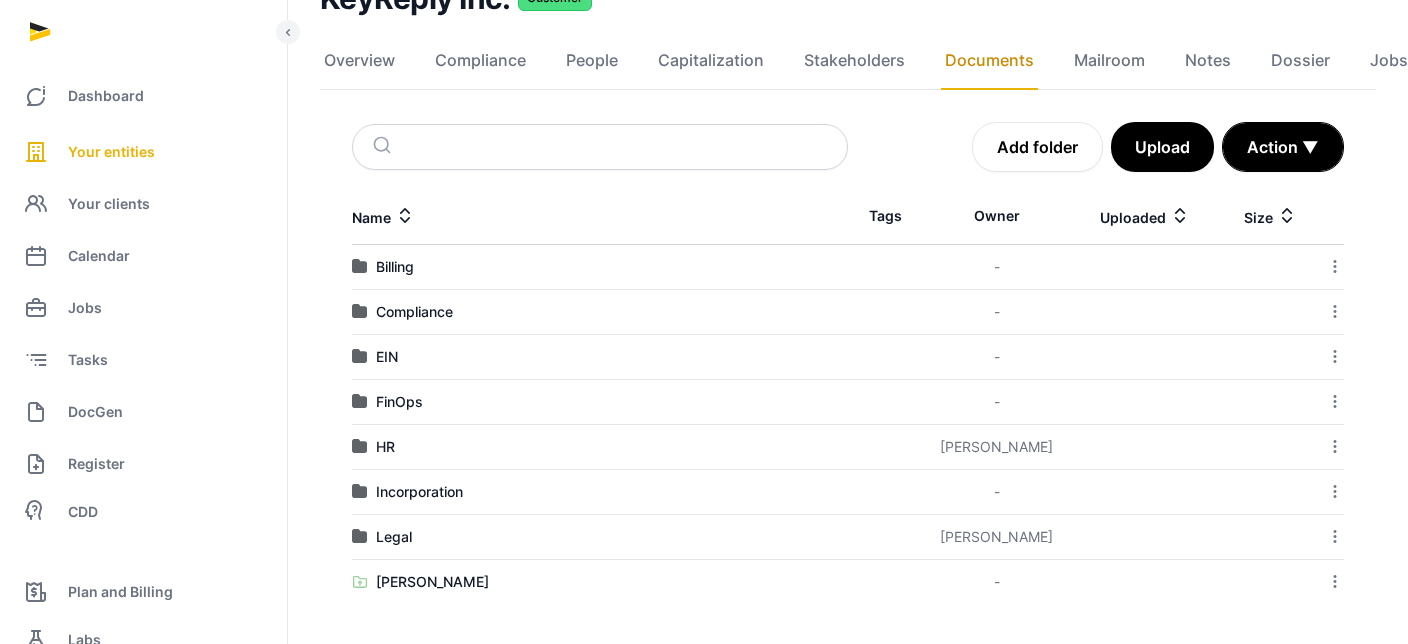 click on "HR" at bounding box center [600, 447] 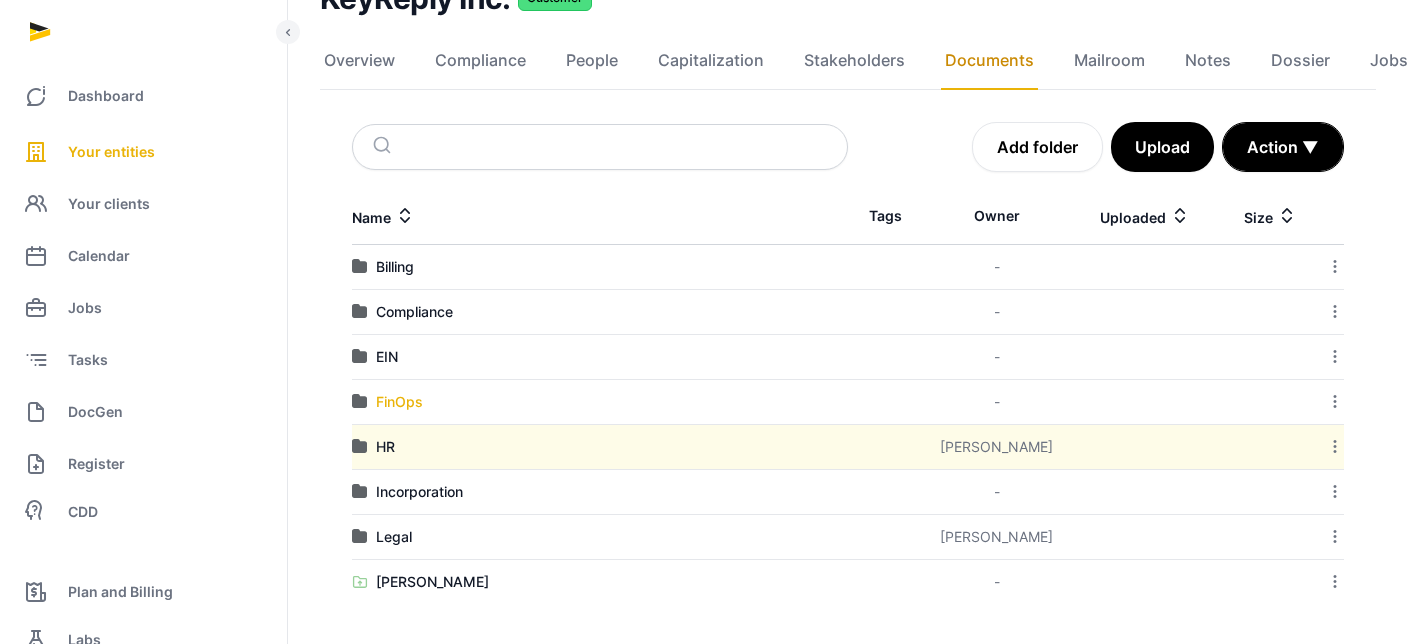 click on "FinOps" at bounding box center (399, 402) 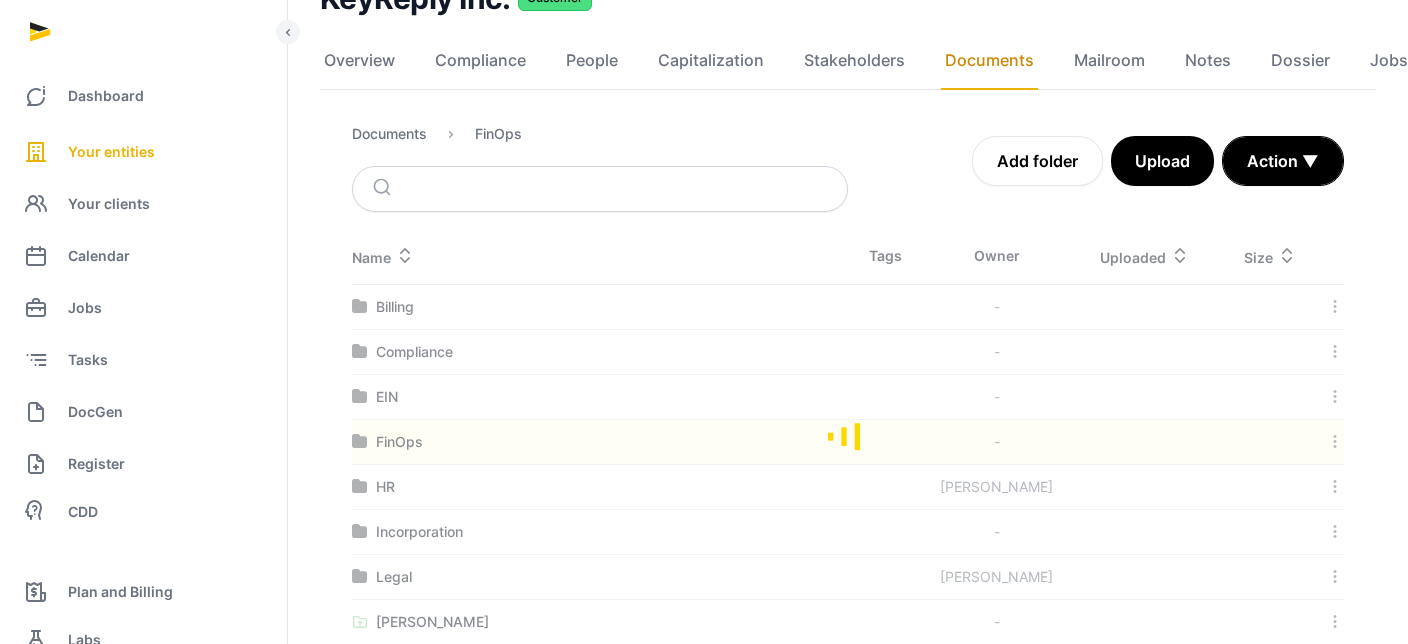 scroll, scrollTop: 0, scrollLeft: 0, axis: both 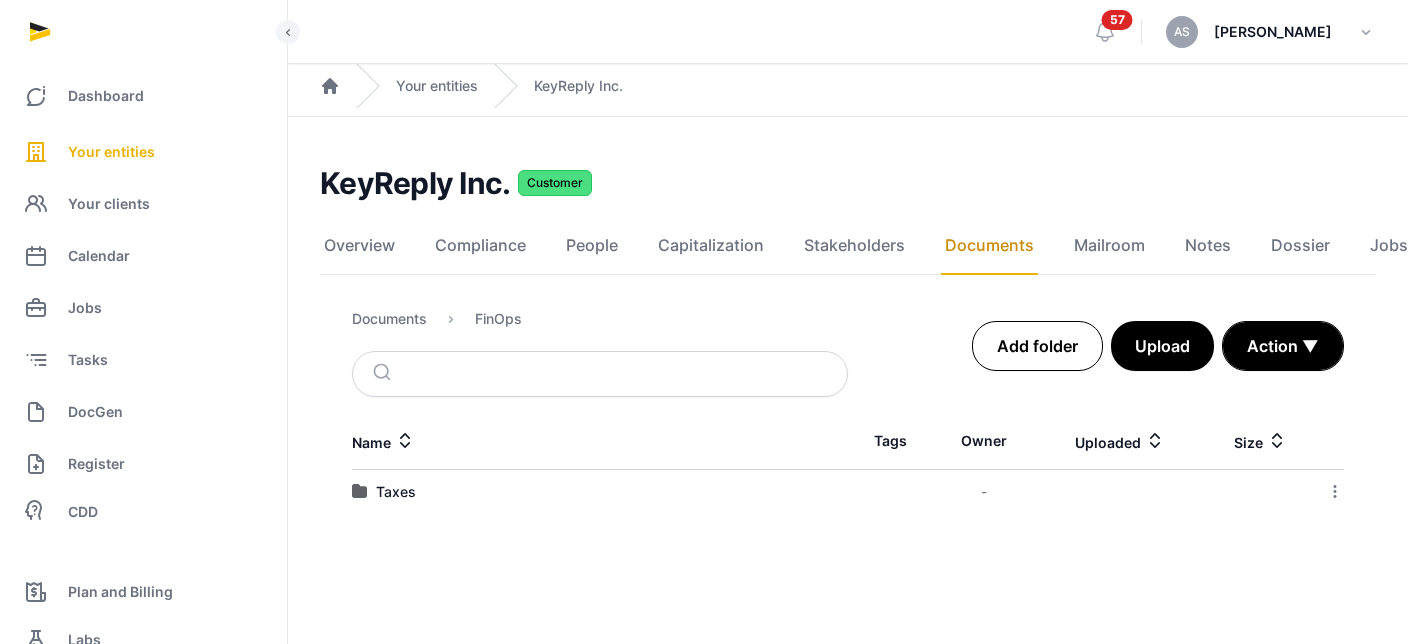 click on "Add folder" at bounding box center [1037, 346] 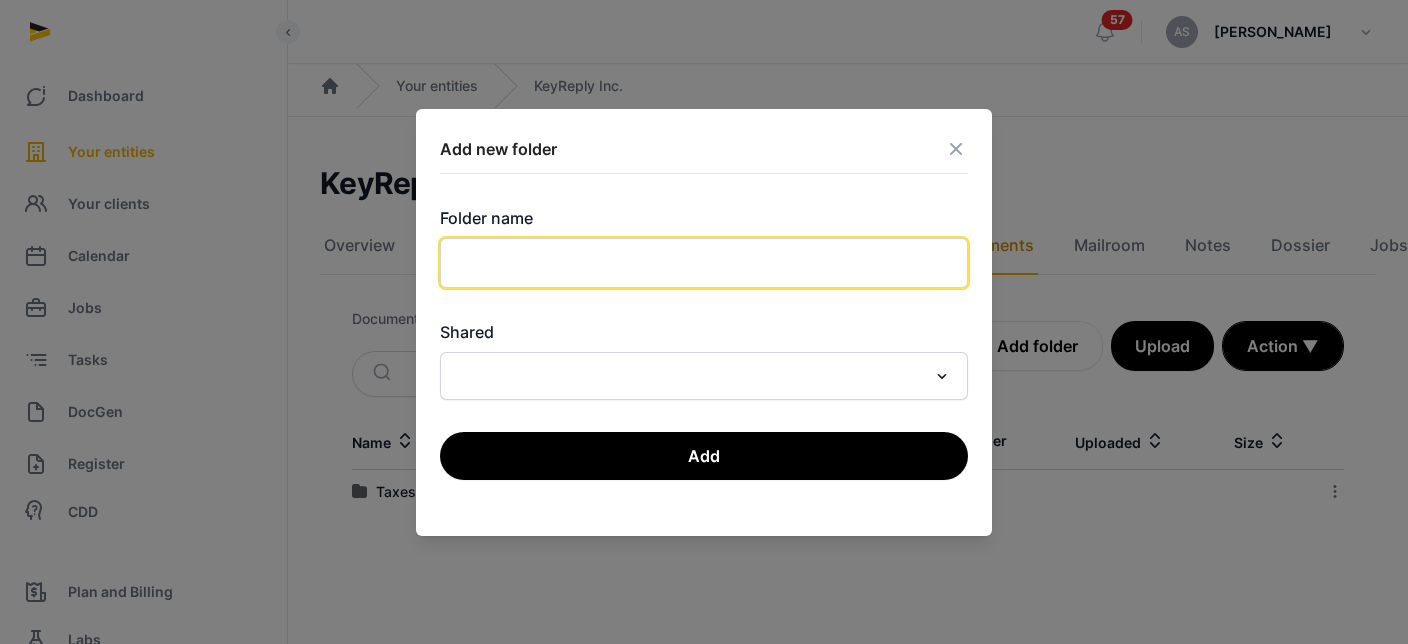 click 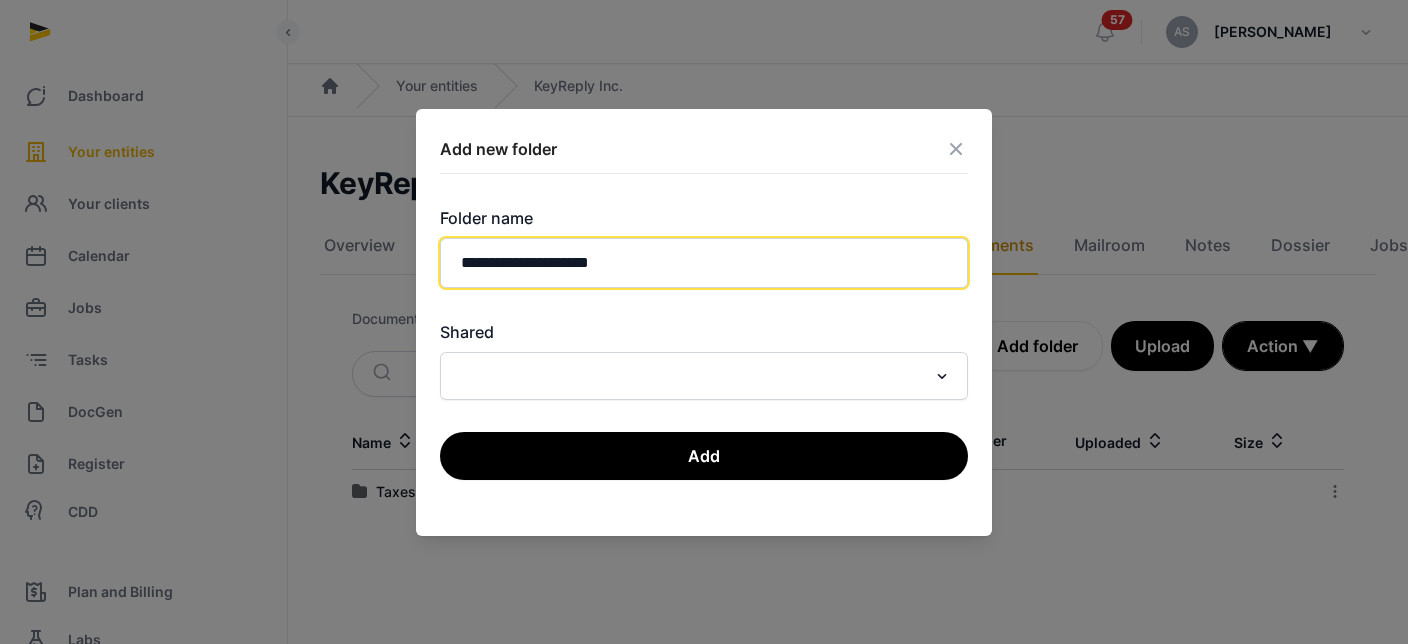 type on "**********" 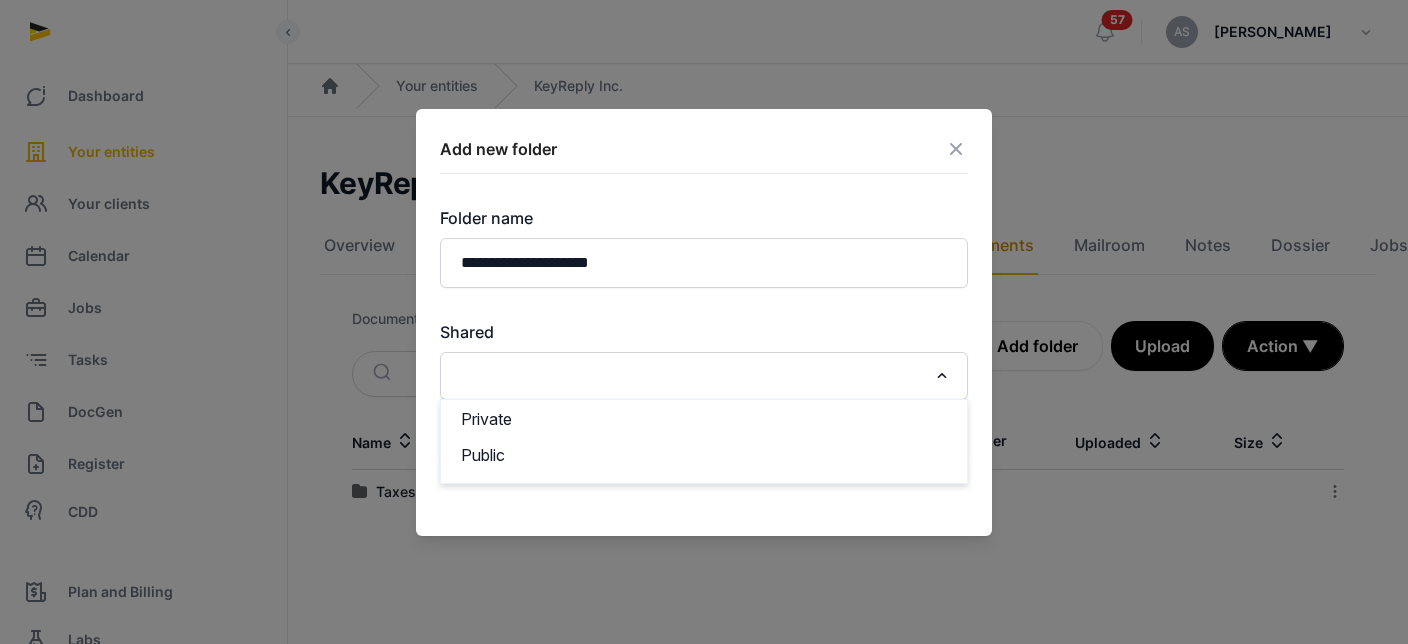 click 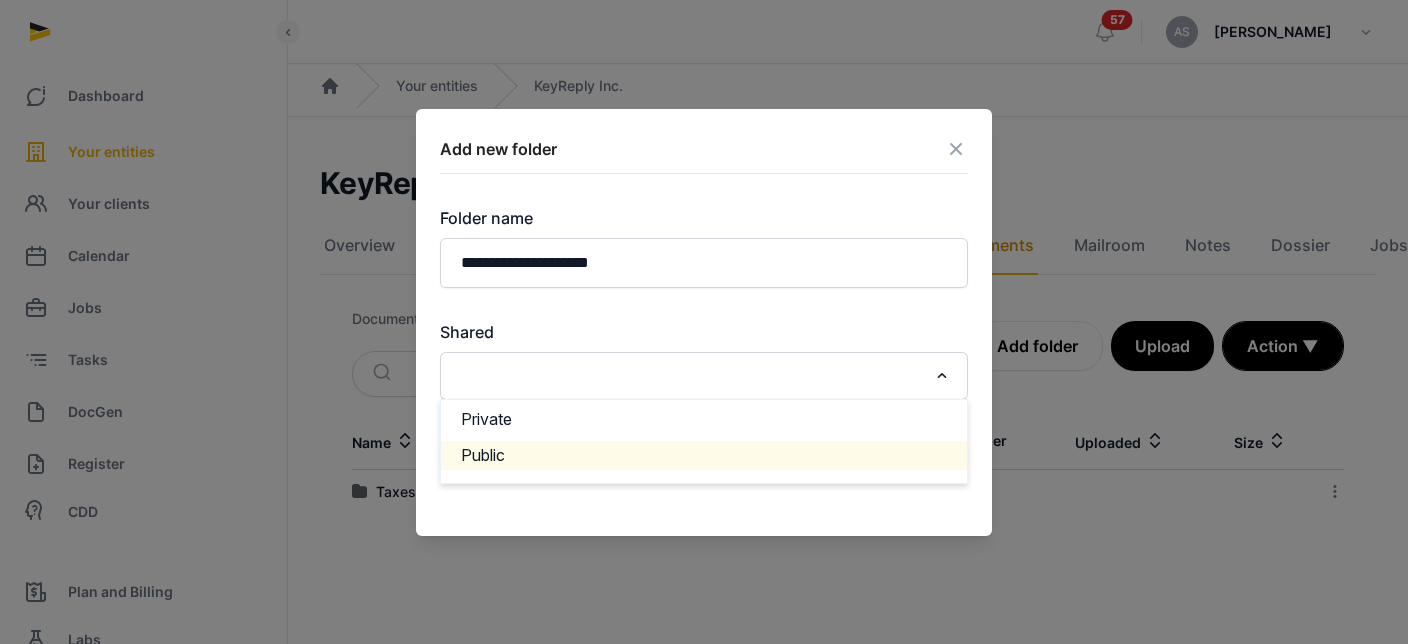 click on "Public" 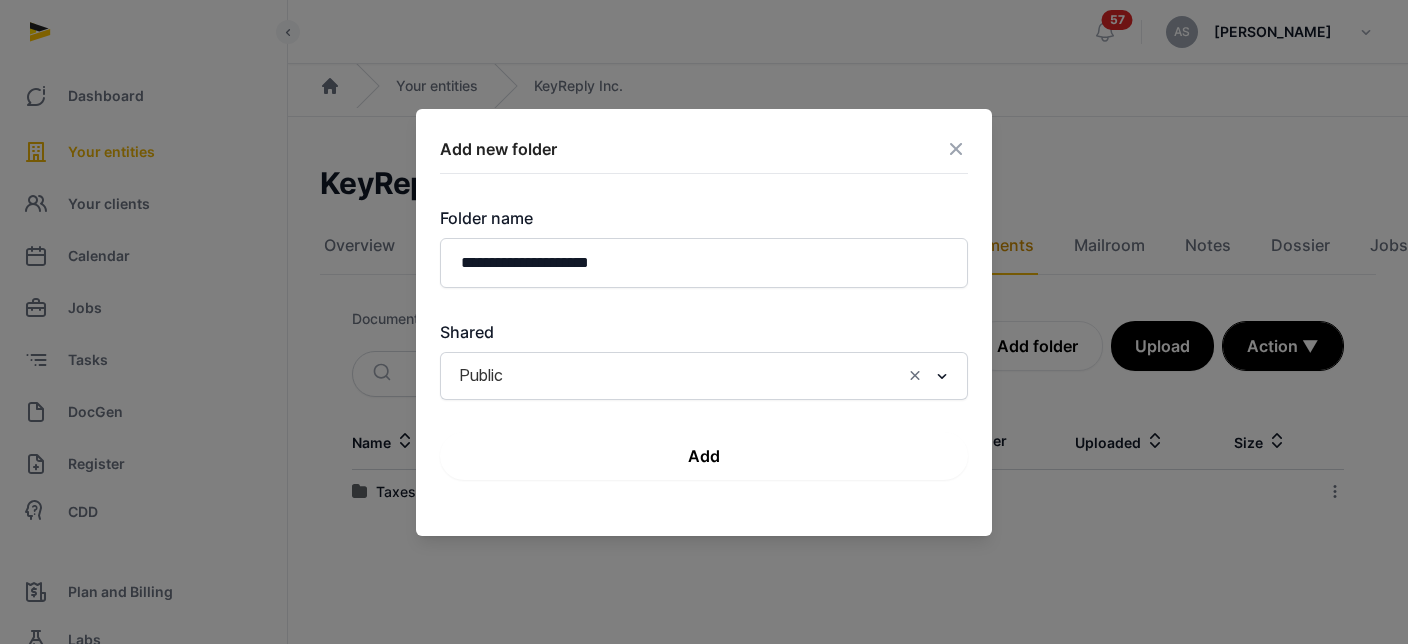 click on "Add" at bounding box center [704, 456] 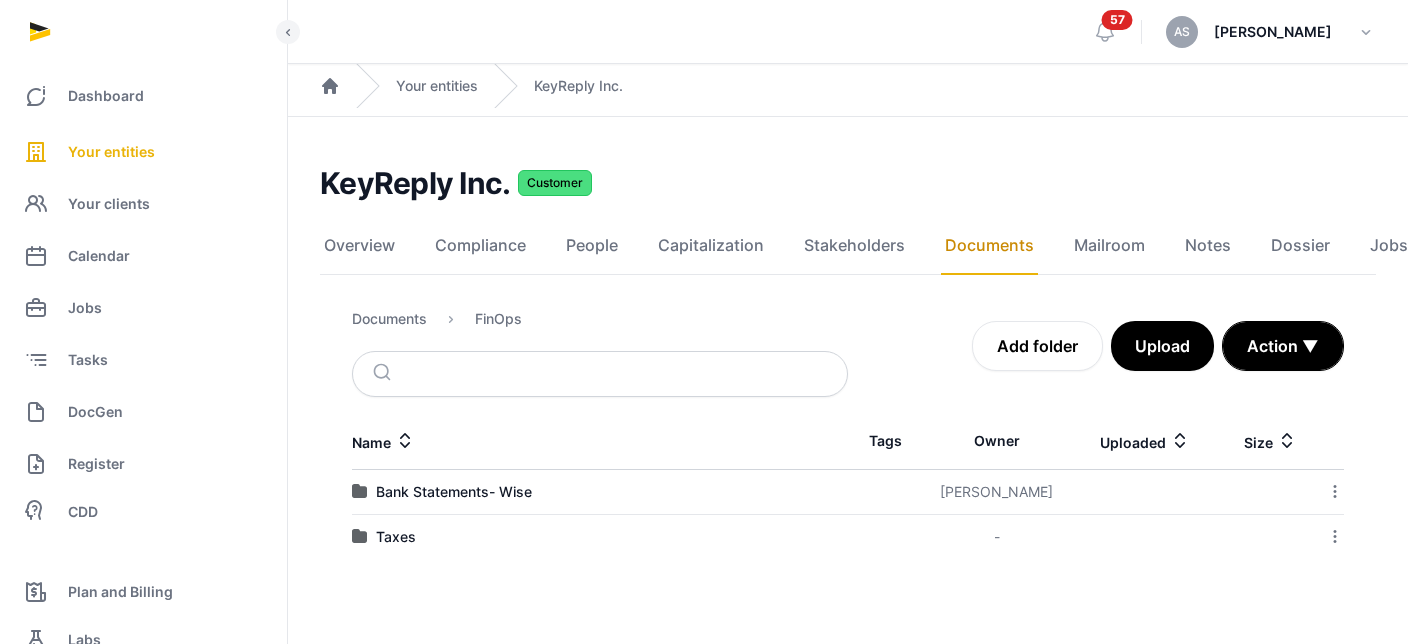 click 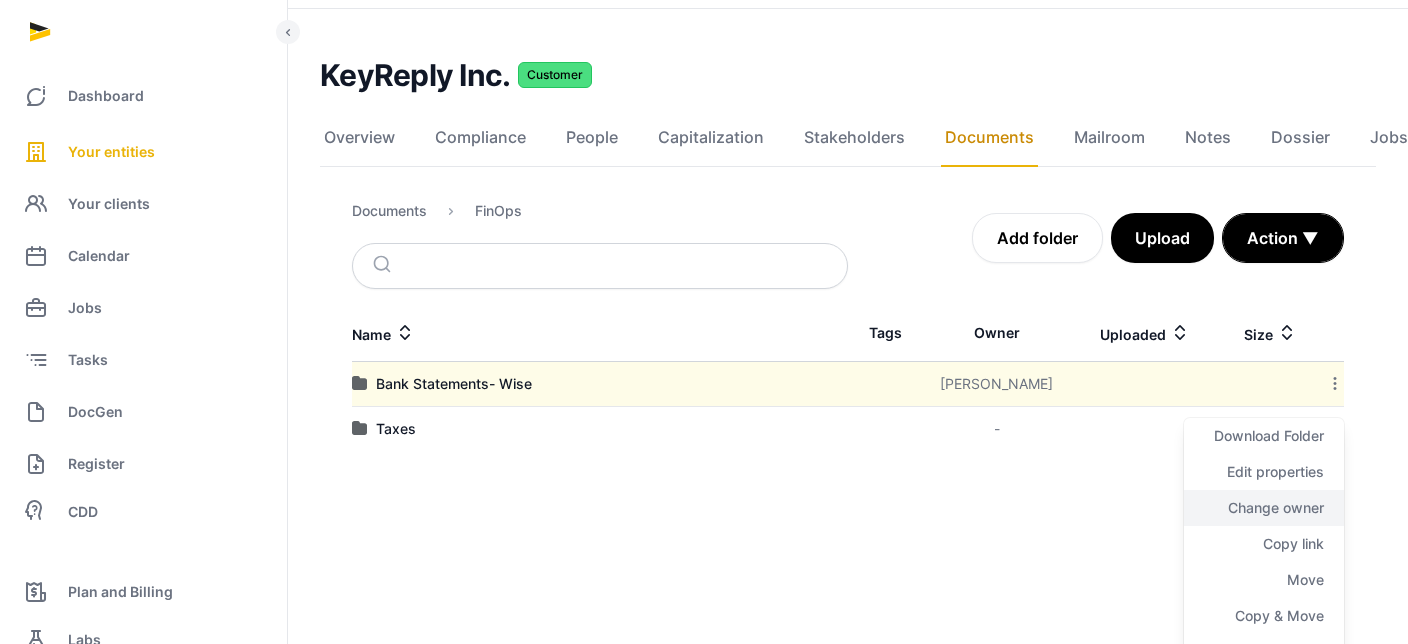 scroll, scrollTop: 134, scrollLeft: 0, axis: vertical 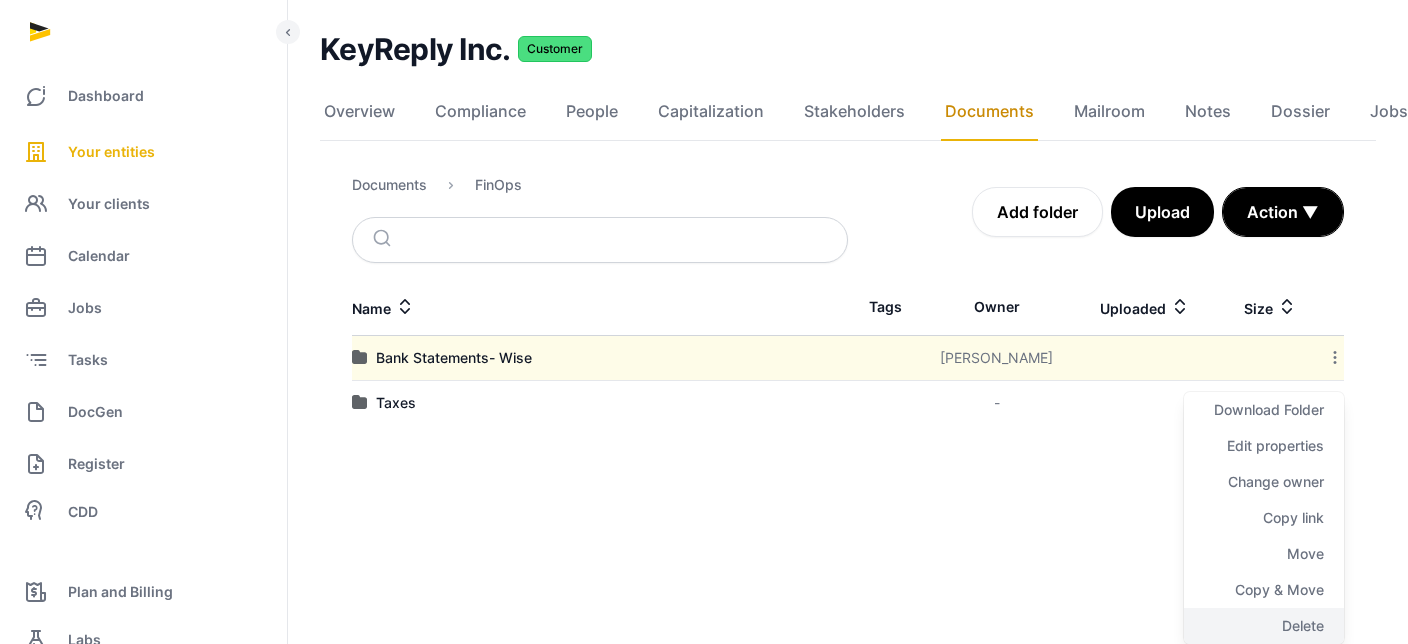 click on "Delete" 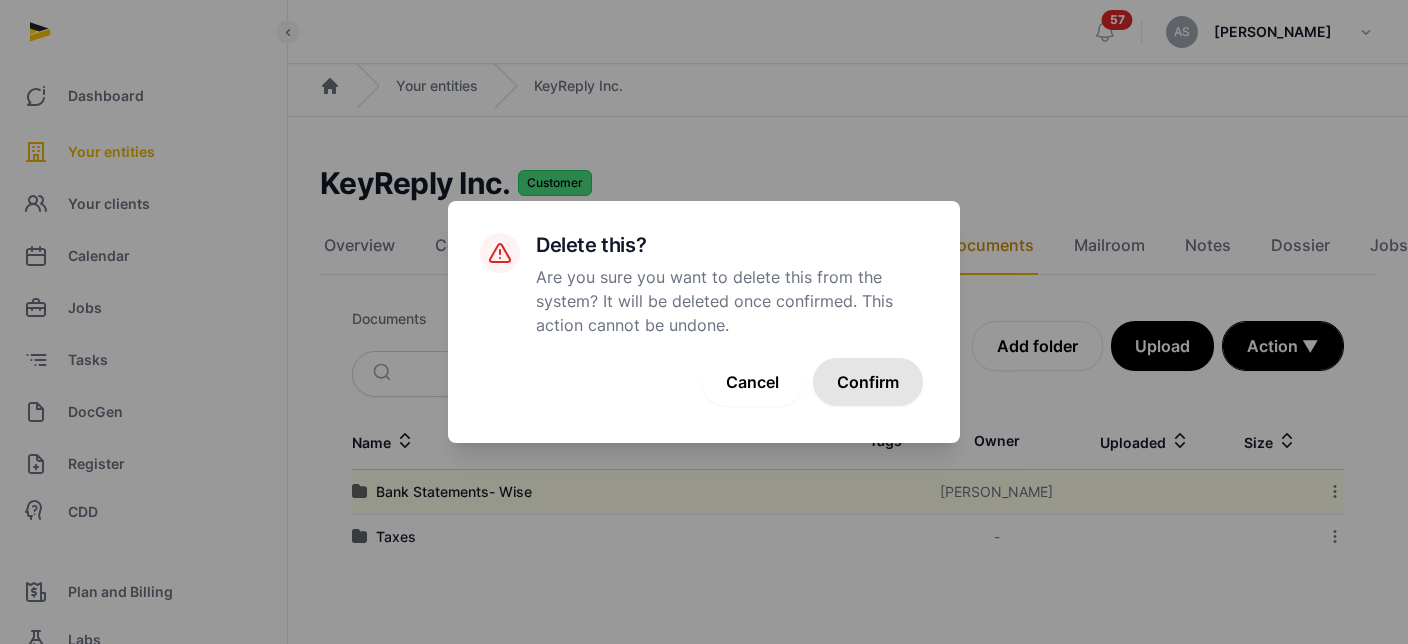 click on "Confirm" at bounding box center [868, 382] 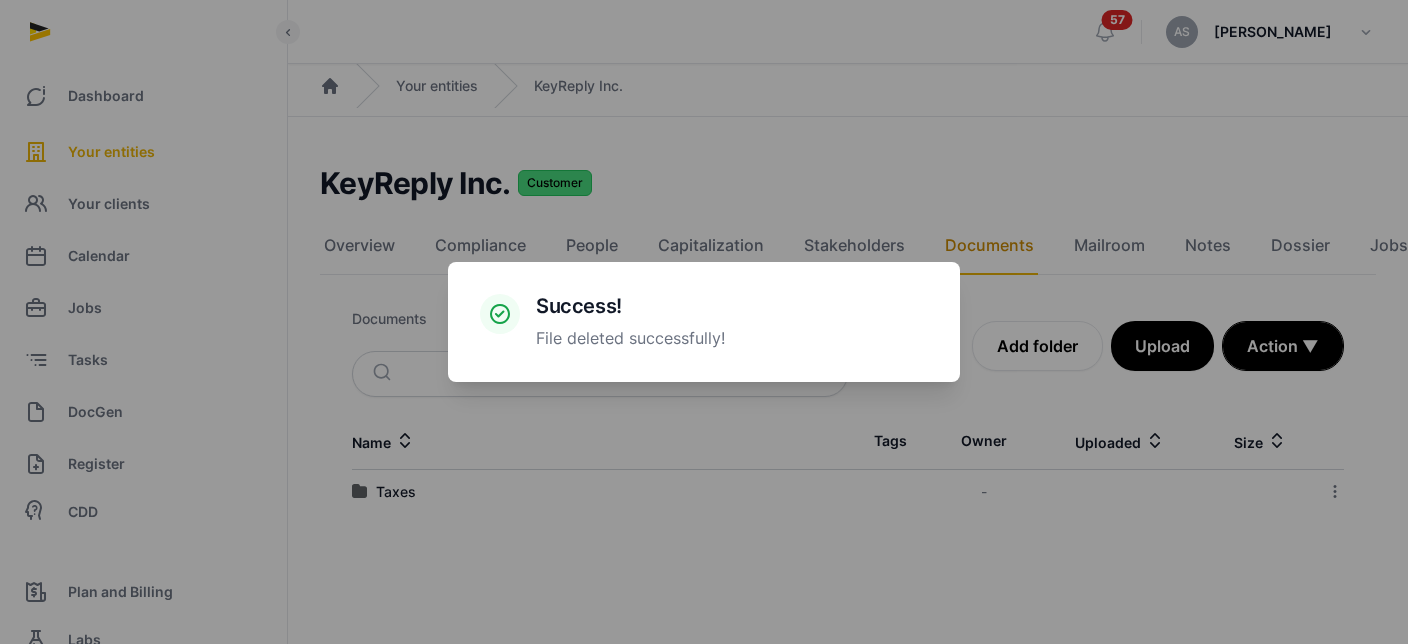 click on "×
Success!
File deleted successfully!
Cancel No OK" at bounding box center [704, 322] 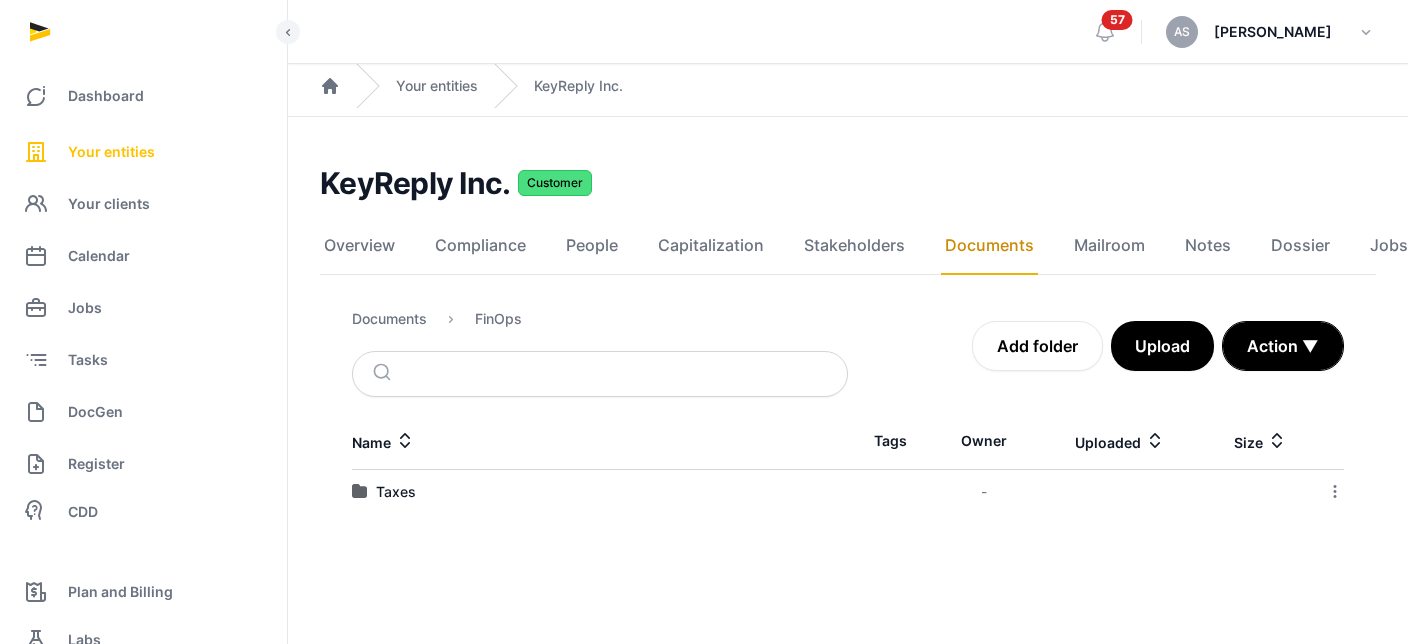 click on "Your entities" at bounding box center (111, 152) 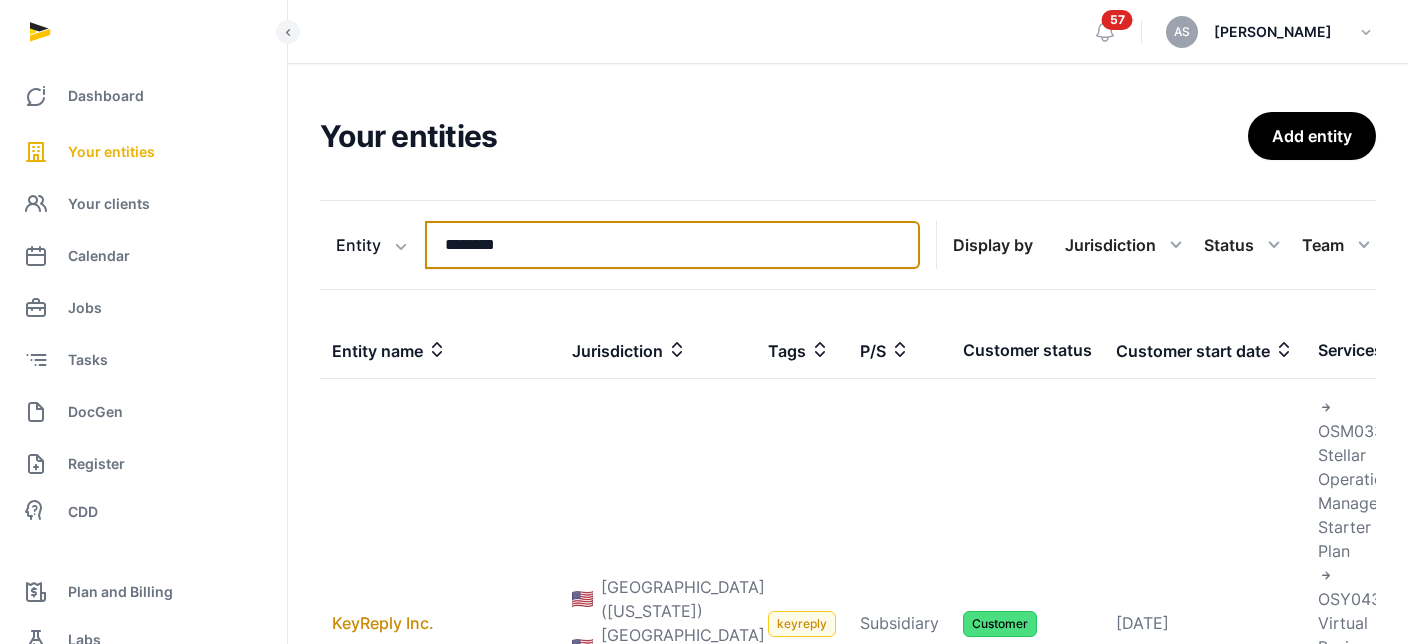 click on "********" at bounding box center (672, 245) 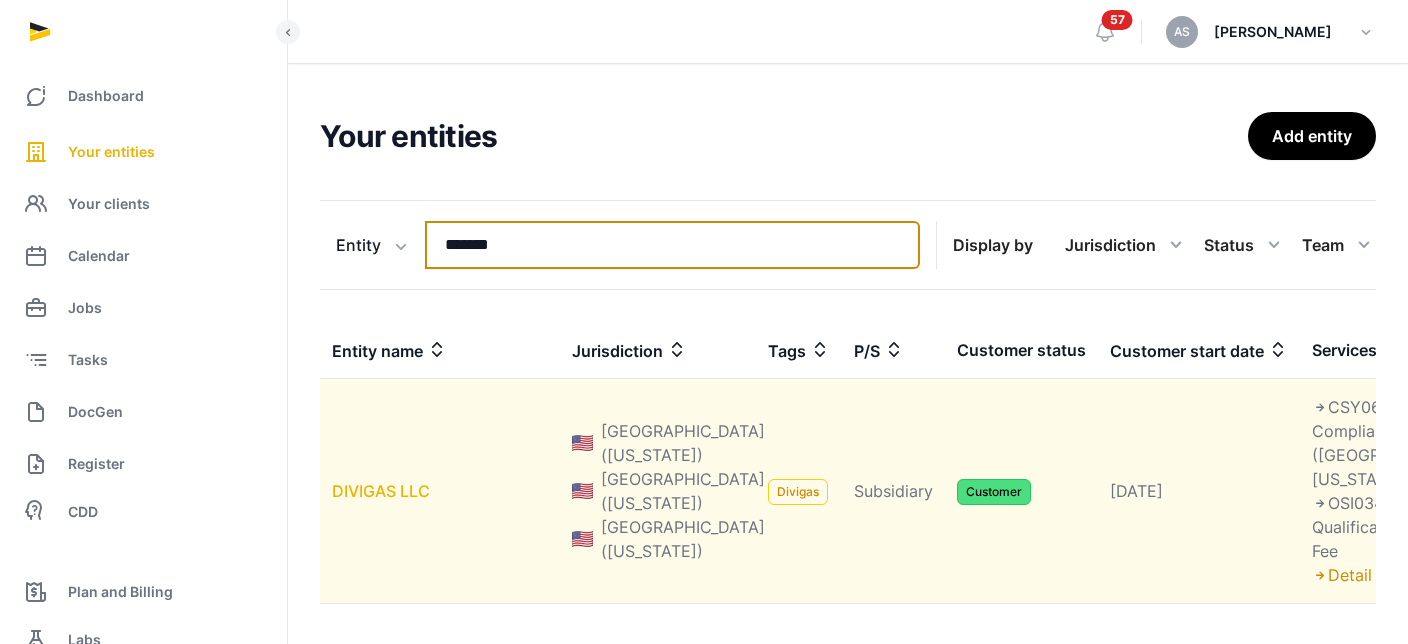 type on "*******" 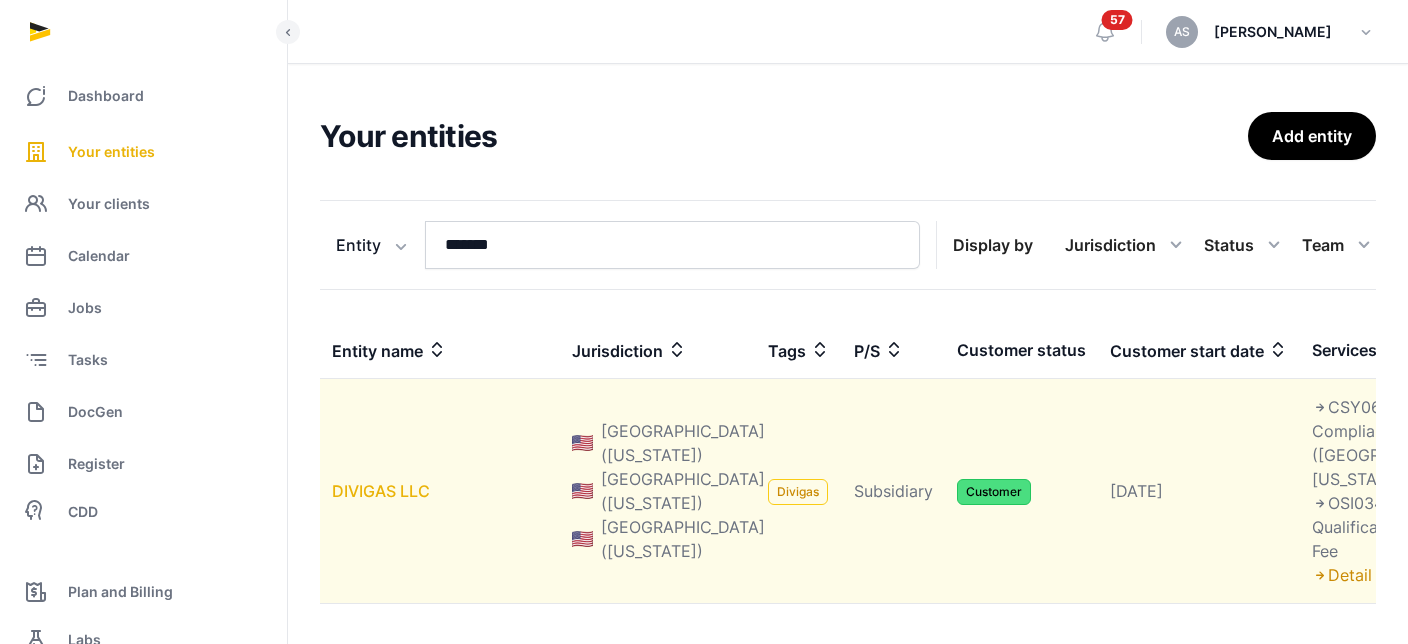 click on "DIVIGAS LLC" at bounding box center [381, 491] 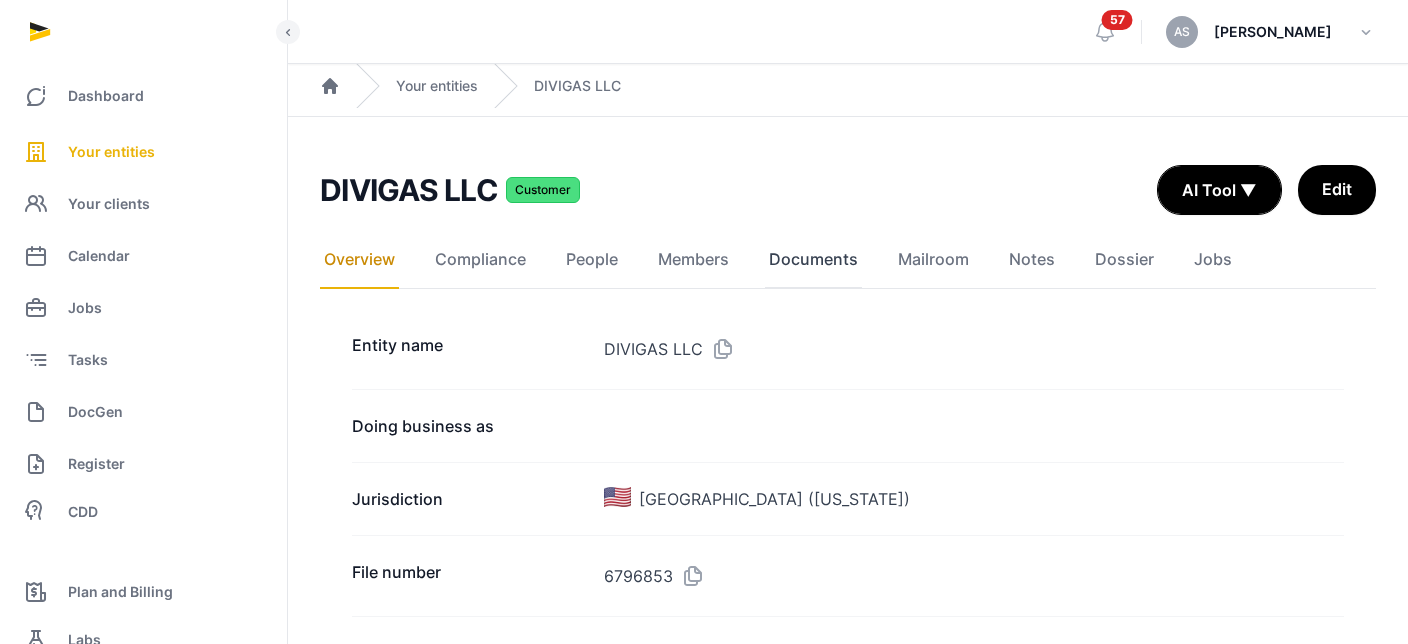 click on "Documents" 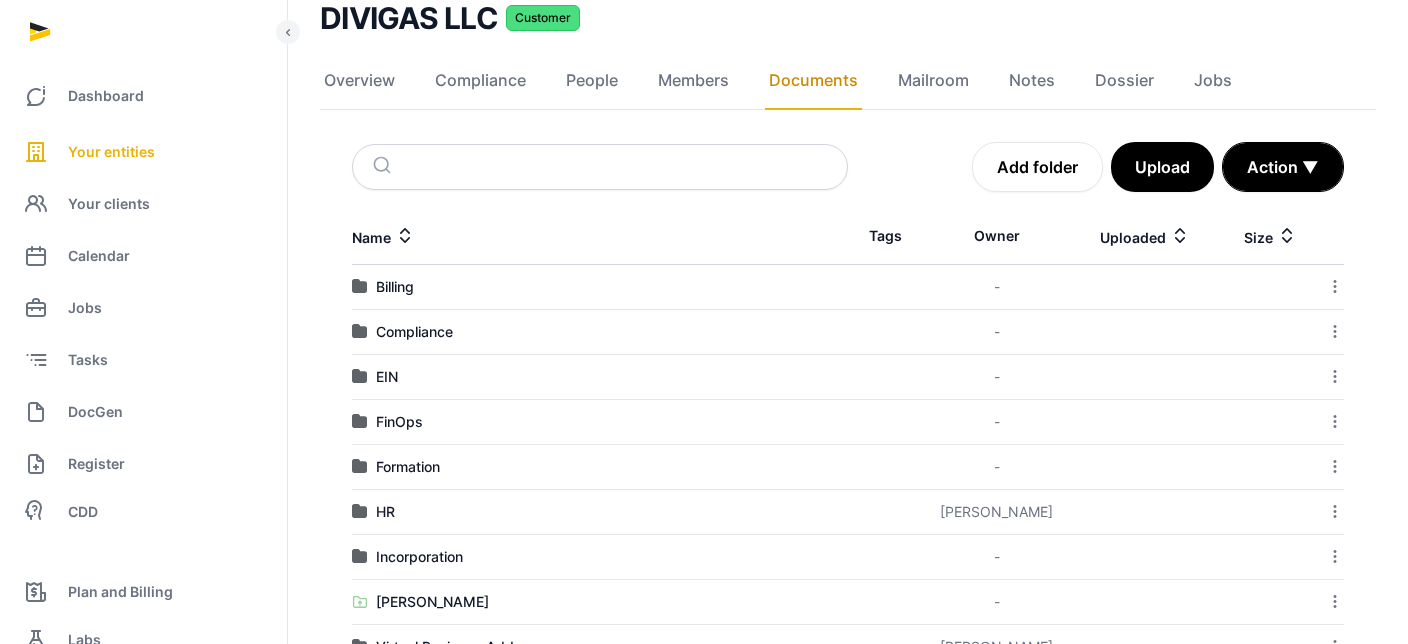 scroll, scrollTop: 175, scrollLeft: 0, axis: vertical 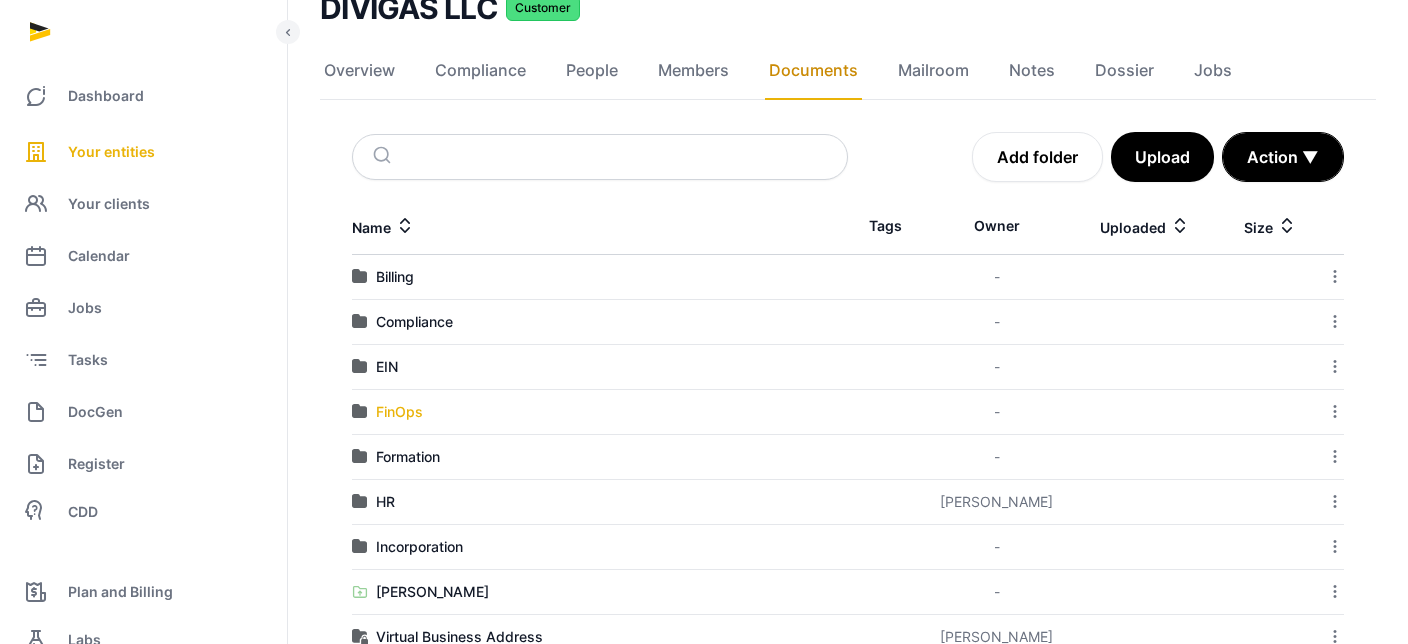 click on "FinOps" at bounding box center [399, 412] 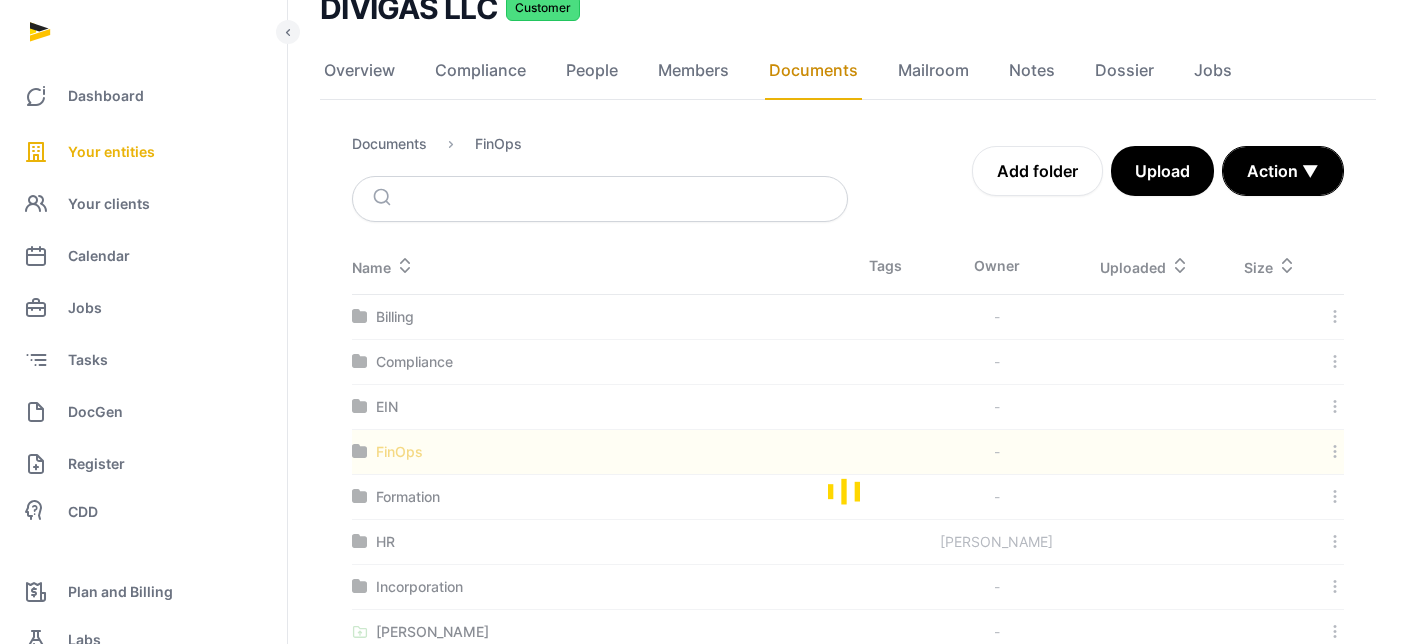 scroll, scrollTop: 45, scrollLeft: 0, axis: vertical 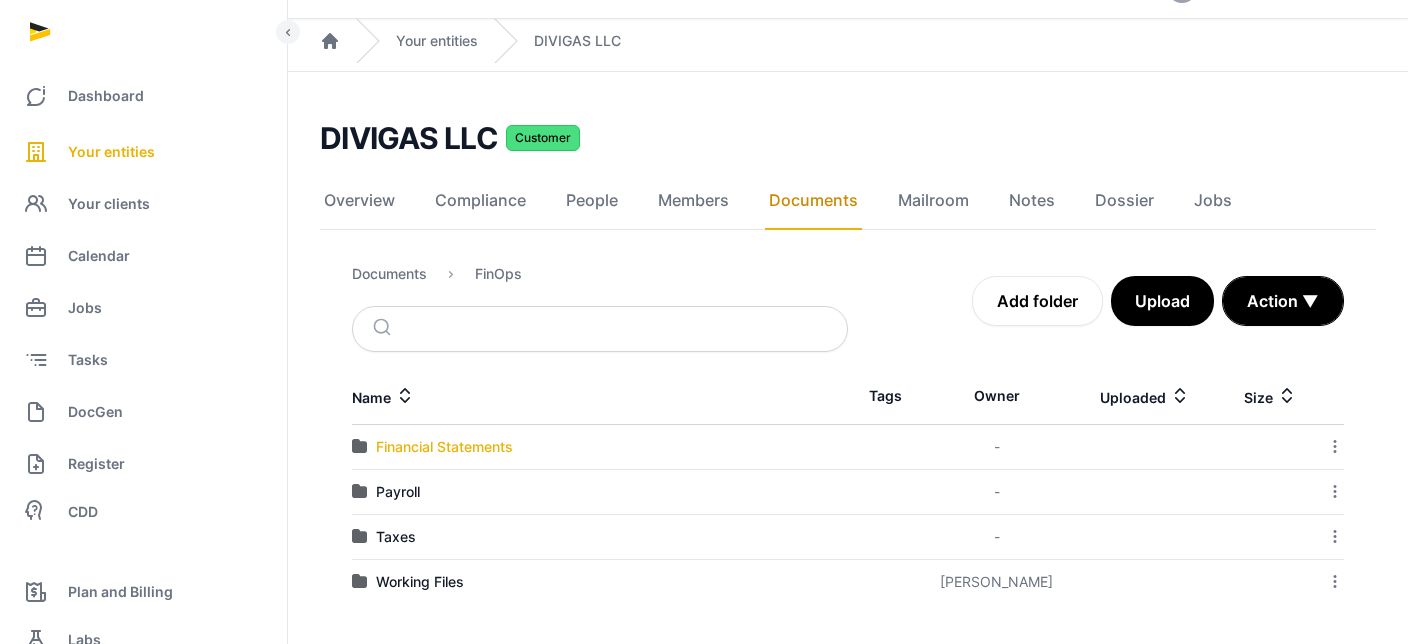click on "Financial Statements" at bounding box center (444, 447) 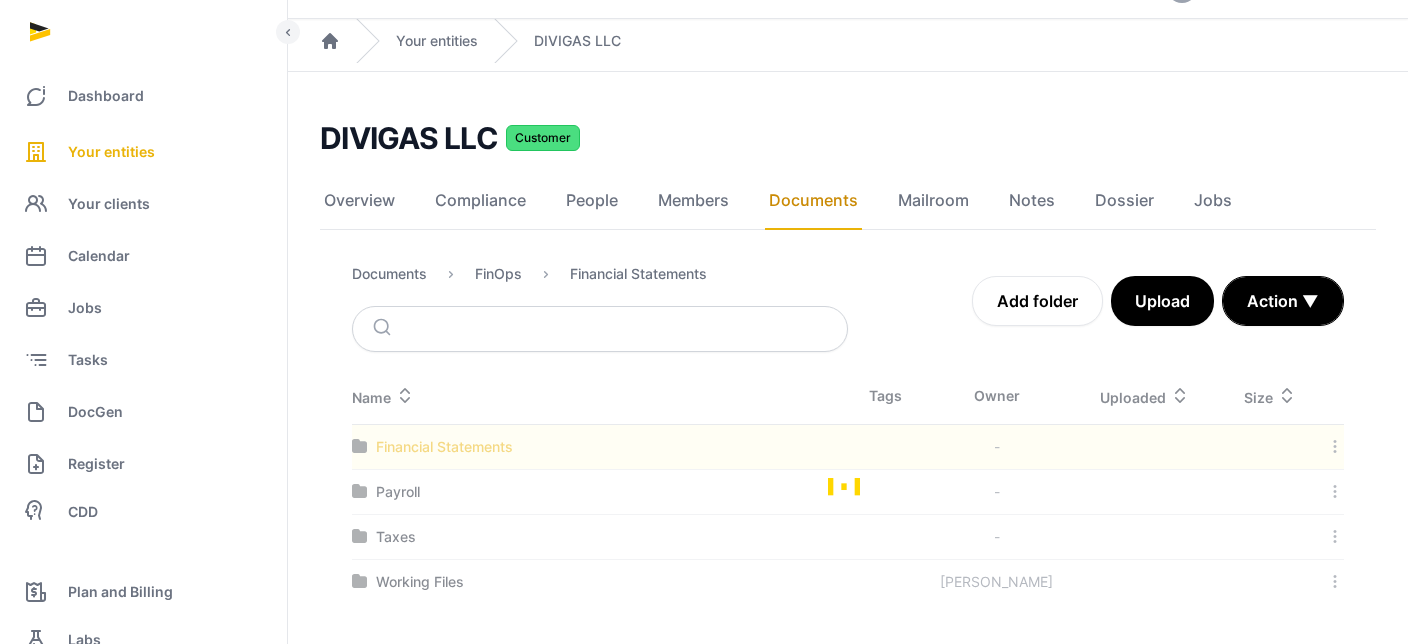scroll, scrollTop: 0, scrollLeft: 0, axis: both 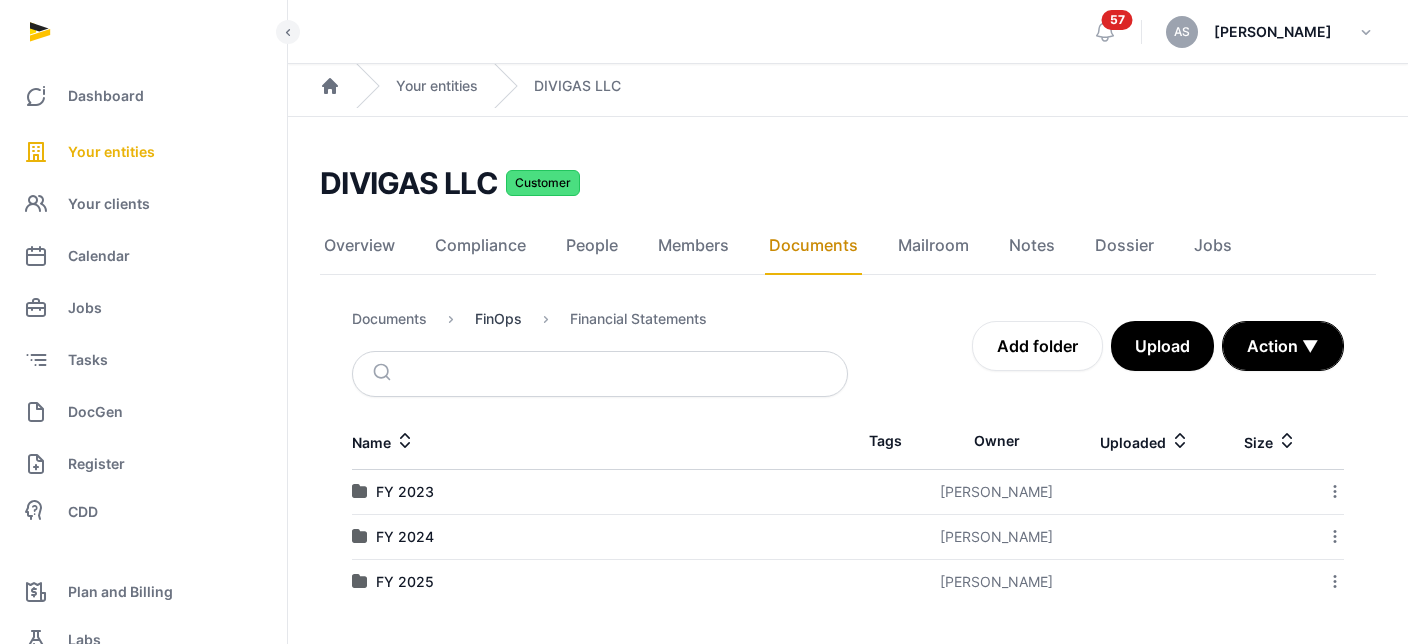 click on "FinOps" at bounding box center (498, 319) 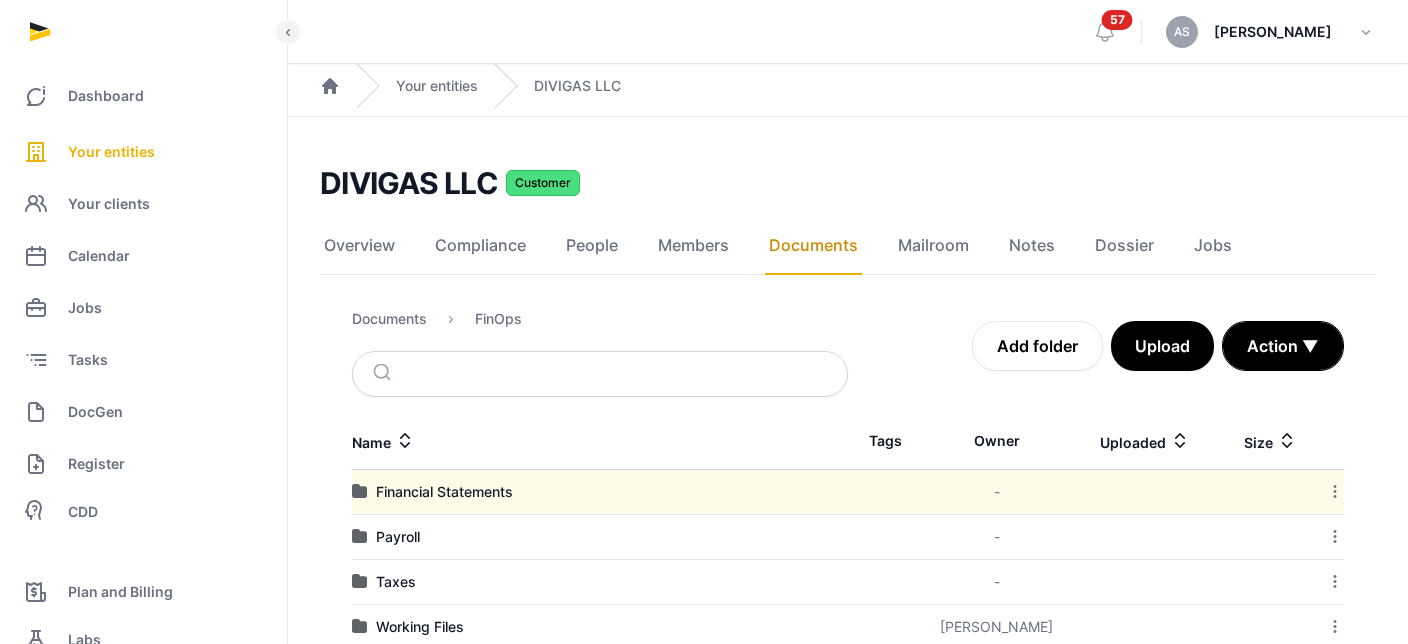 scroll, scrollTop: 45, scrollLeft: 0, axis: vertical 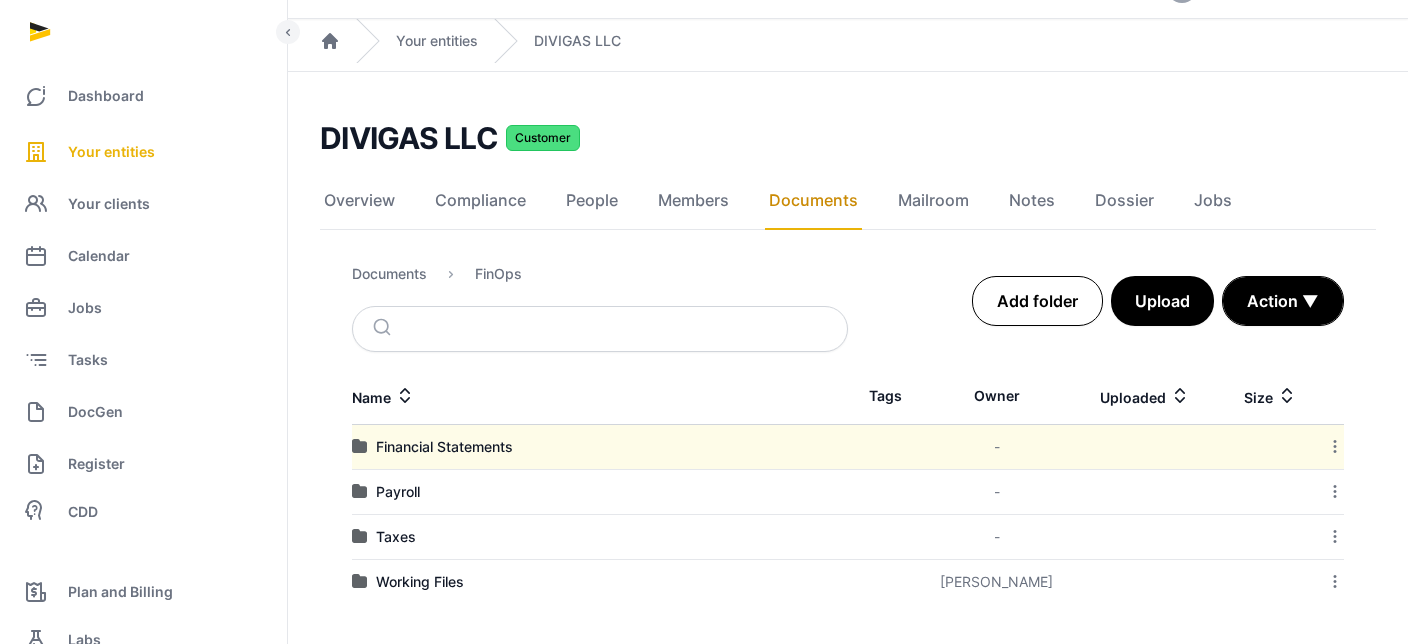 click on "Add folder" at bounding box center [1037, 301] 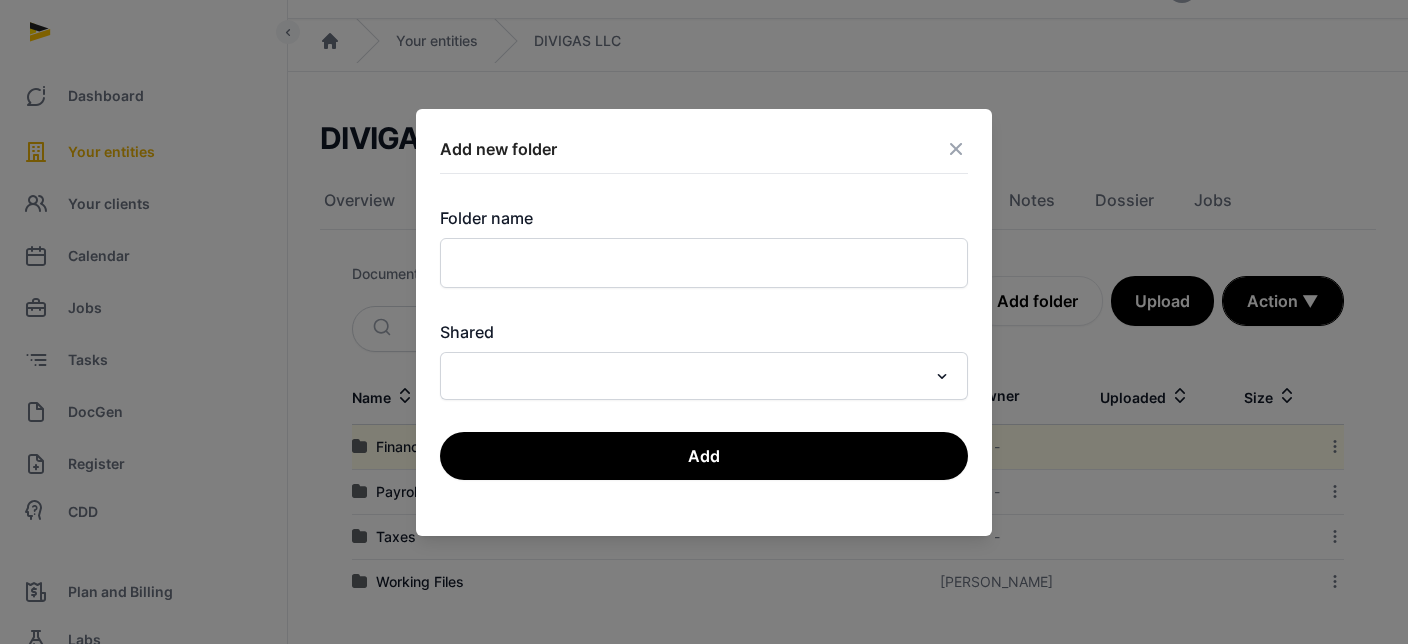 click on "Folder name" at bounding box center [704, 247] 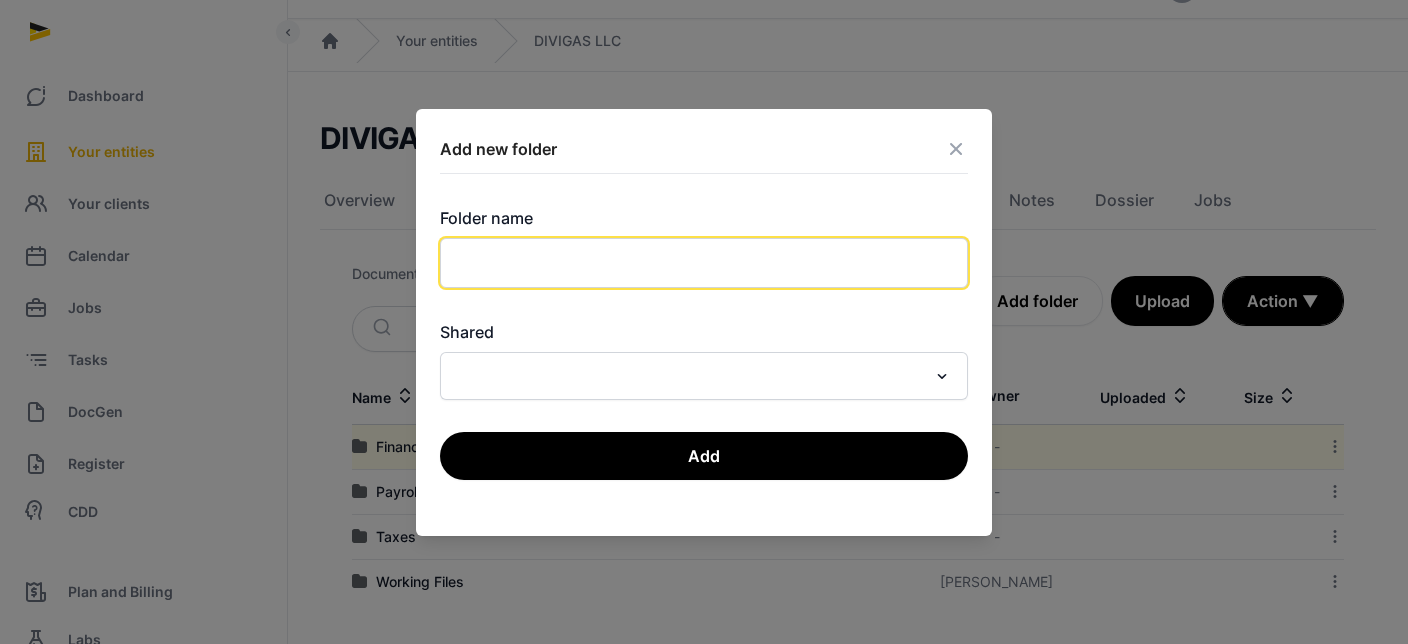 click 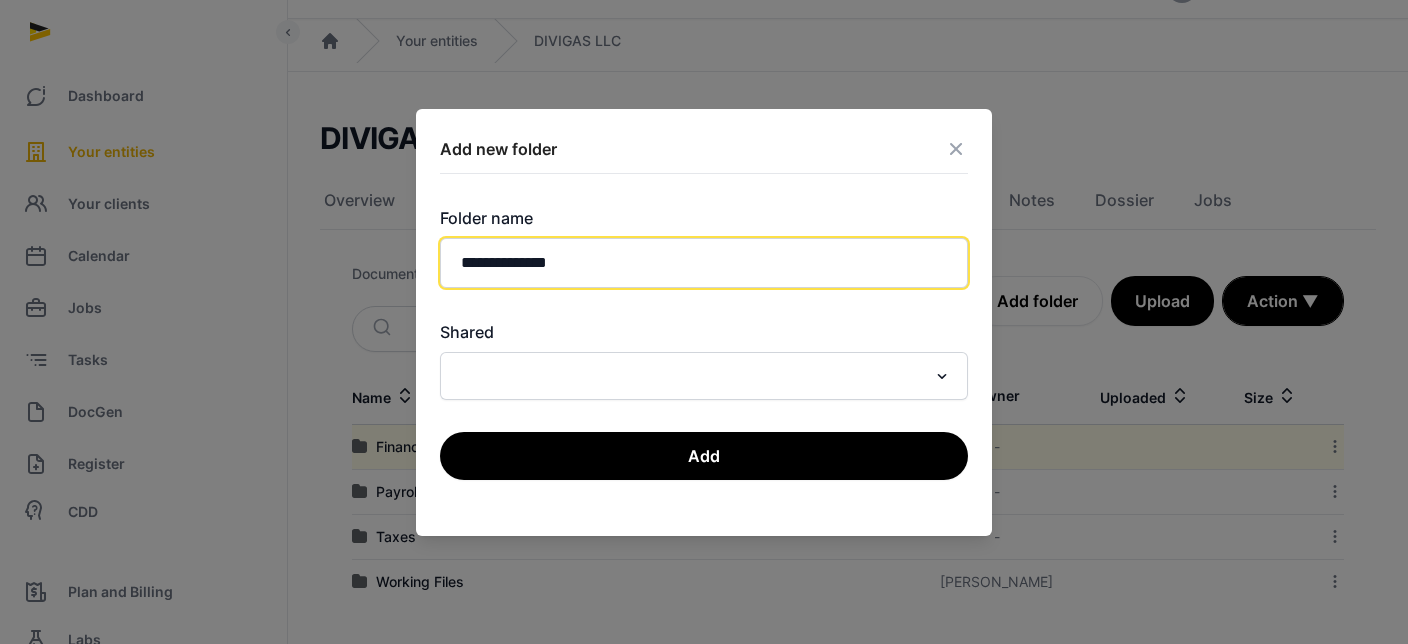 type on "**********" 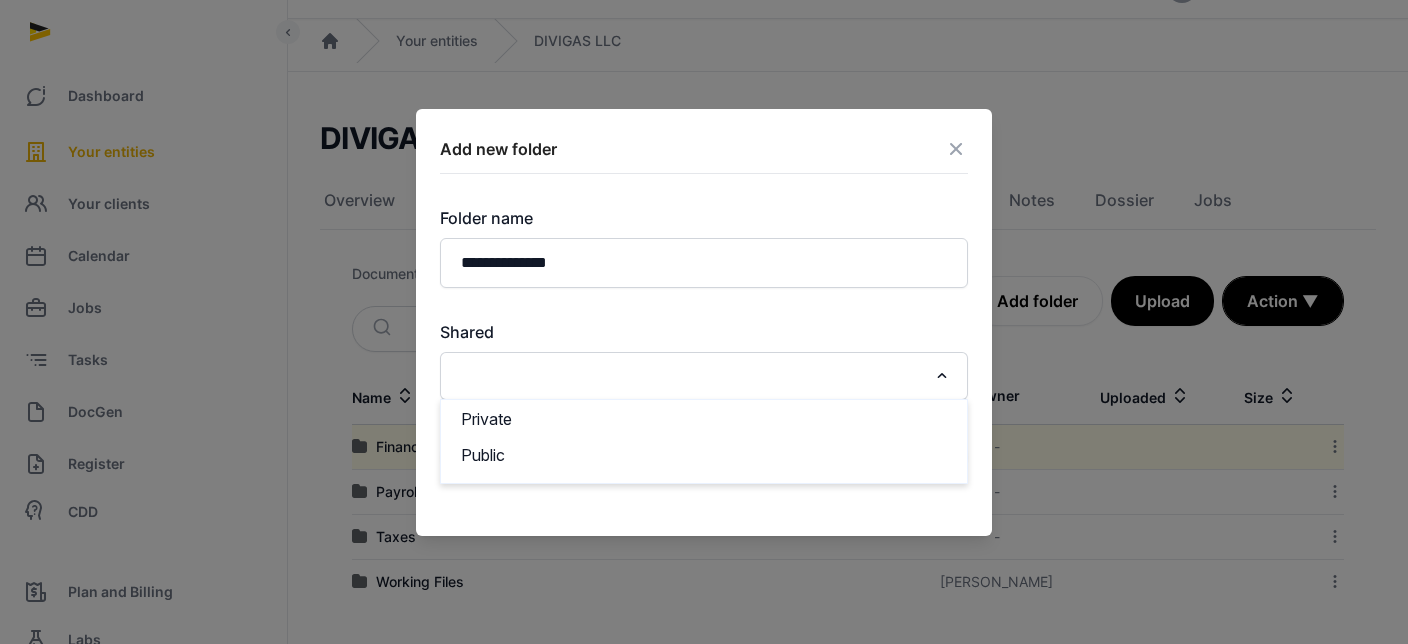 click 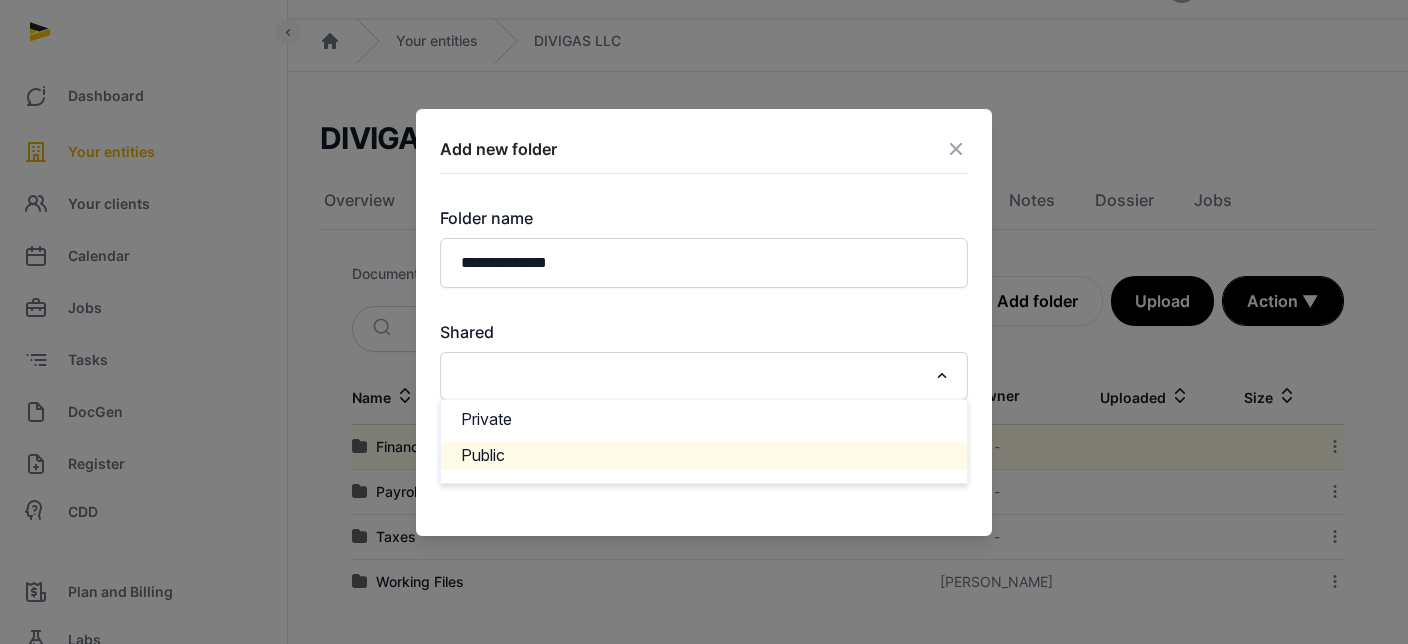 click on "Public" 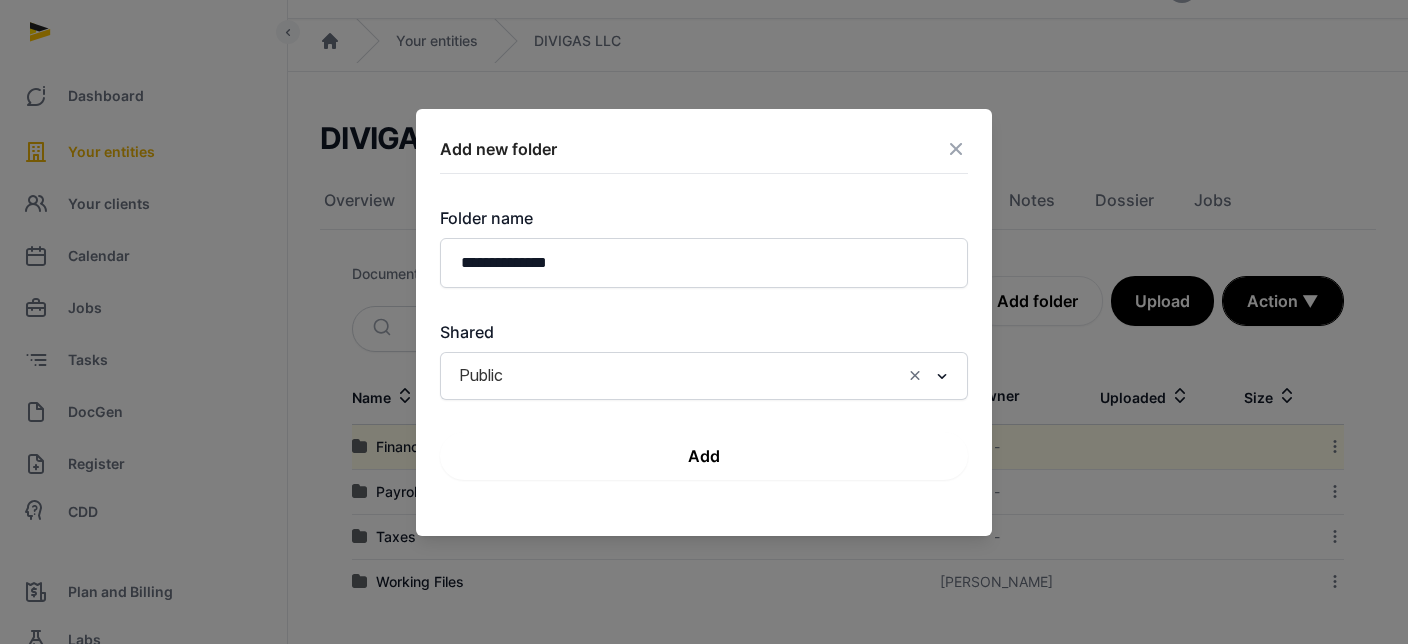 click on "Add" at bounding box center (704, 456) 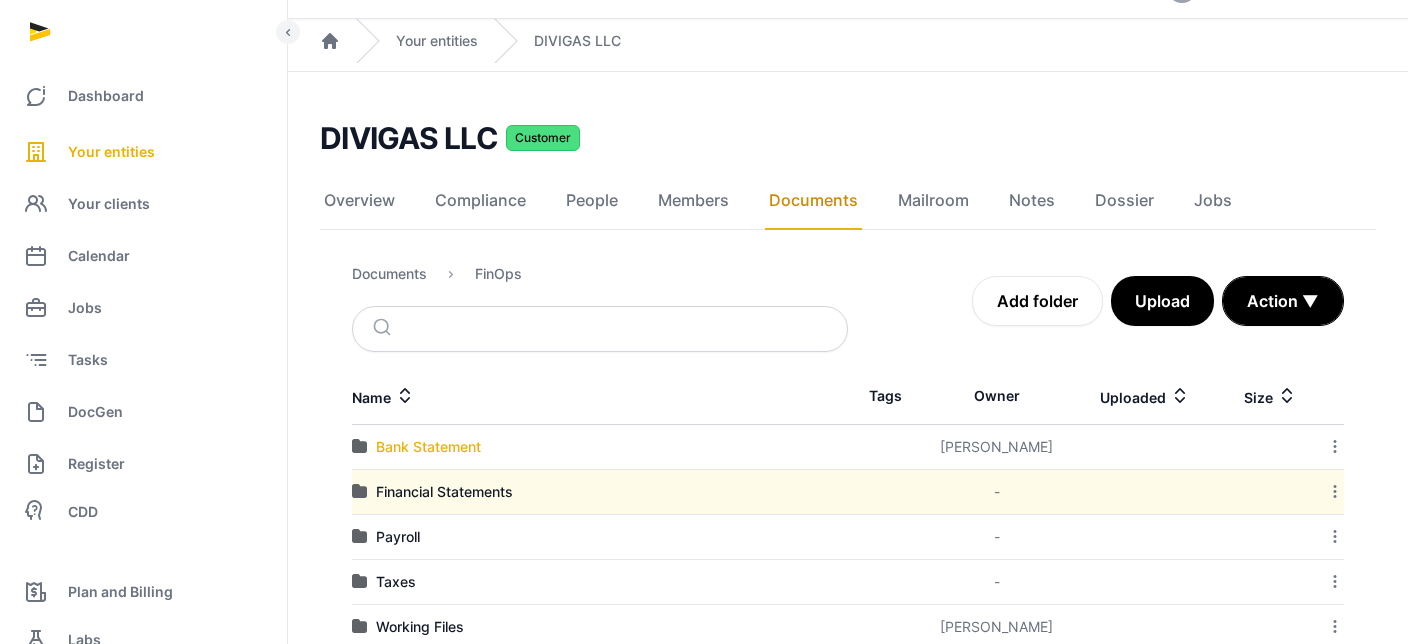 click on "Bank Statement" at bounding box center [428, 447] 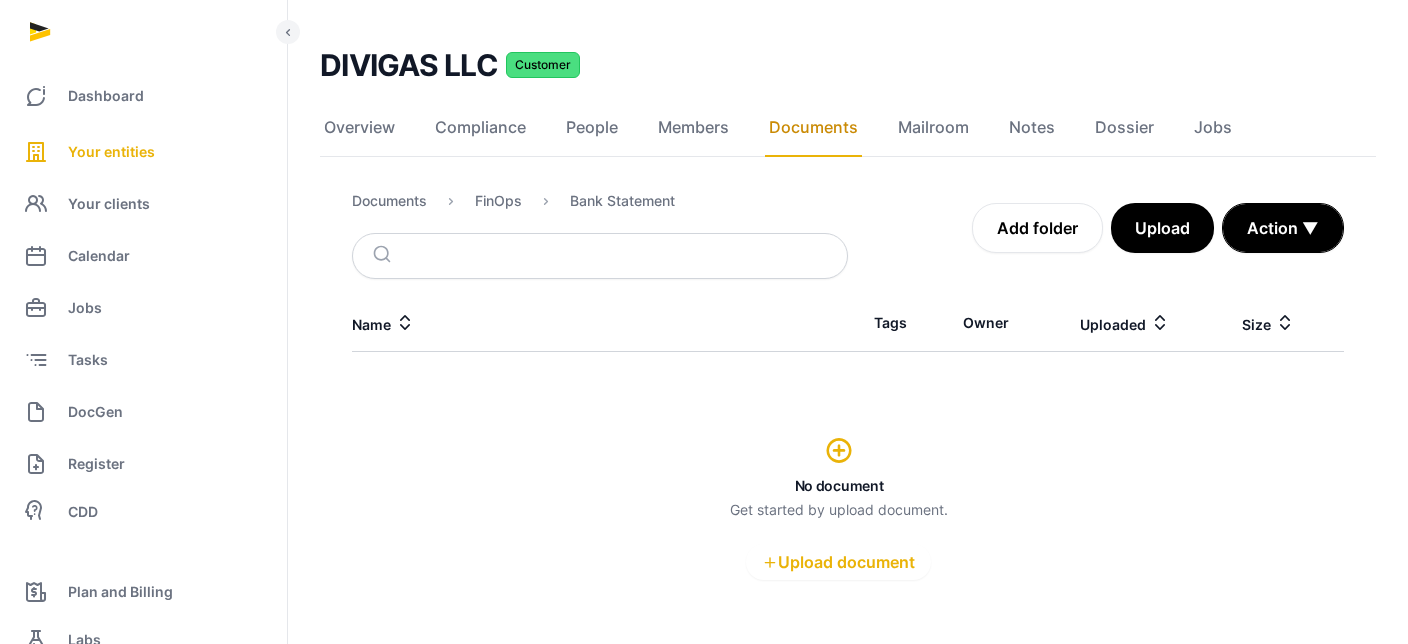 scroll, scrollTop: 124, scrollLeft: 0, axis: vertical 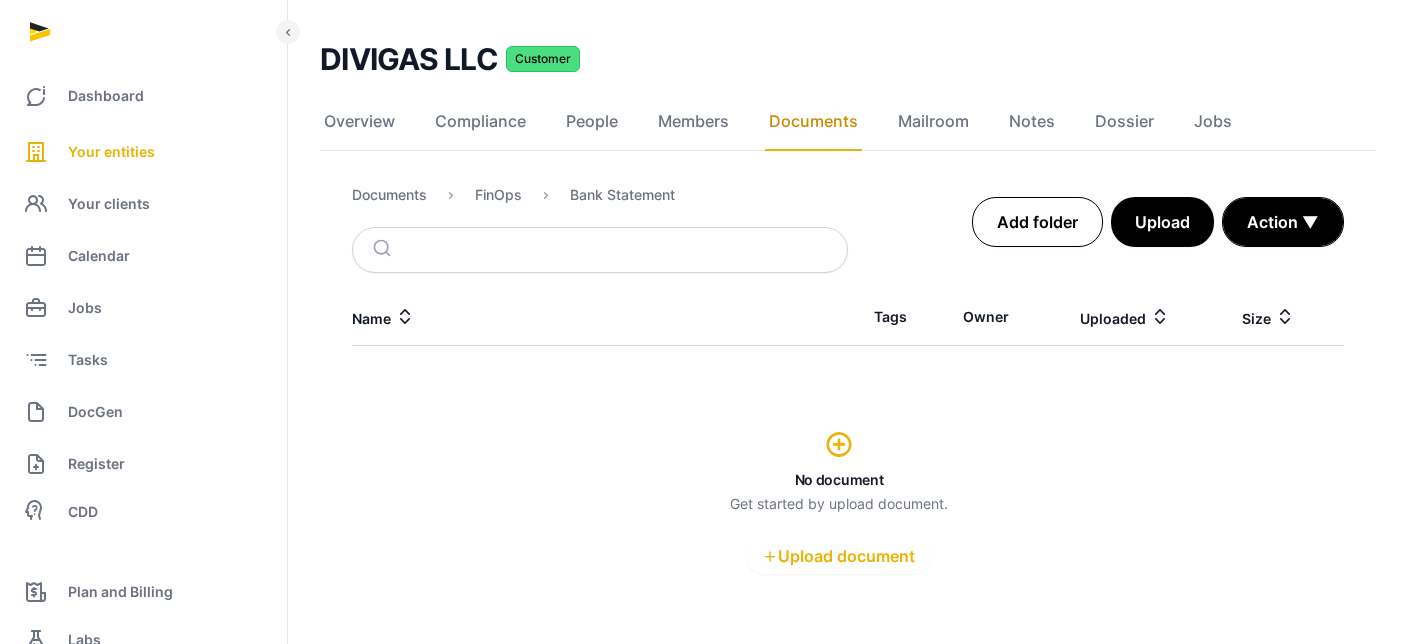 click on "Add folder" at bounding box center (1037, 222) 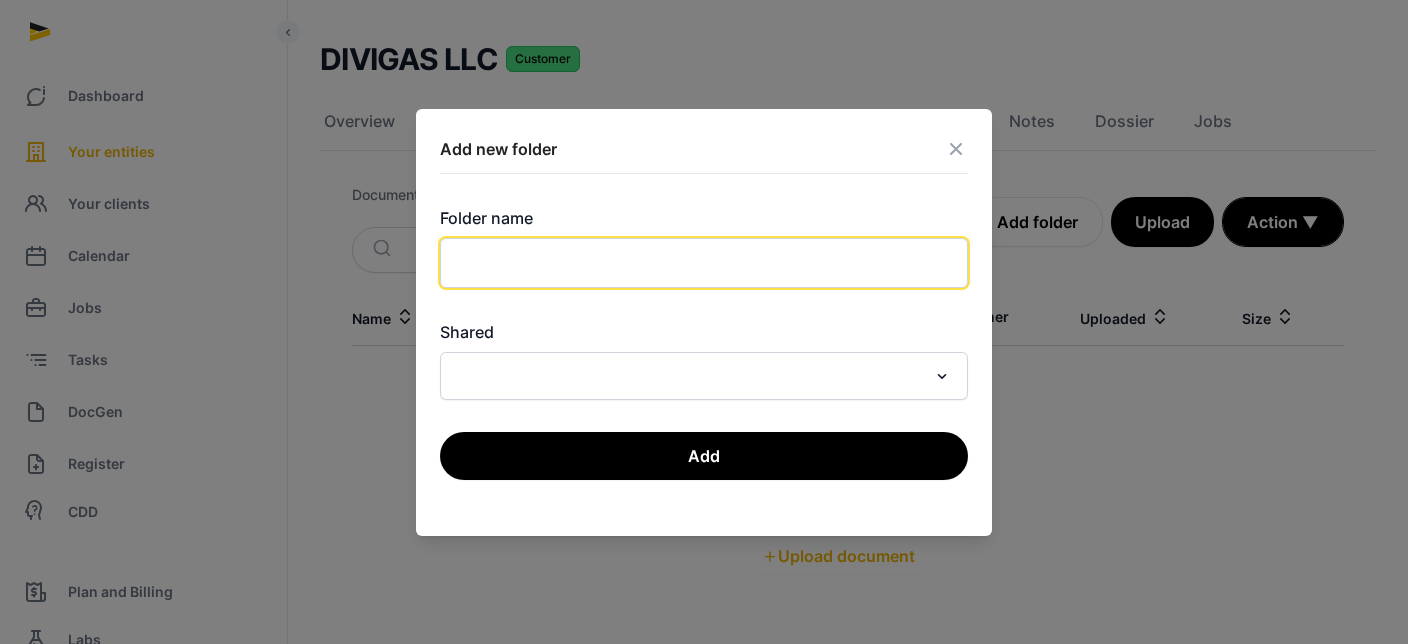 click 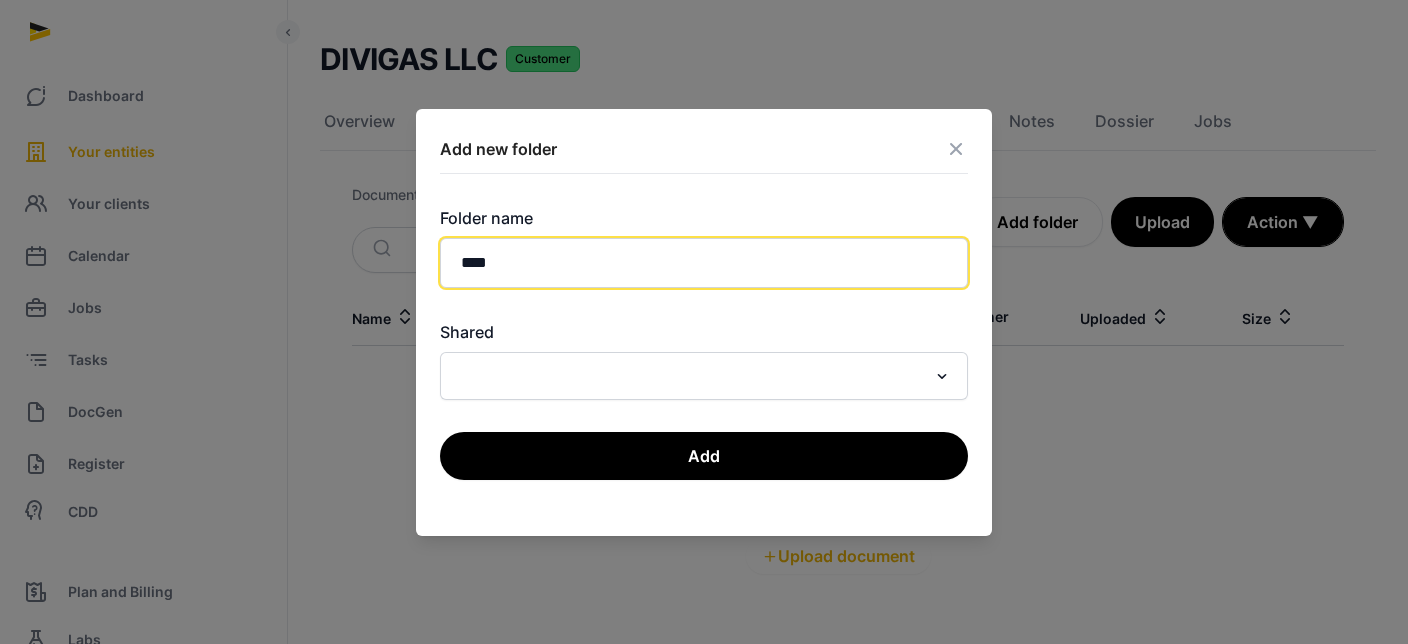 type on "****" 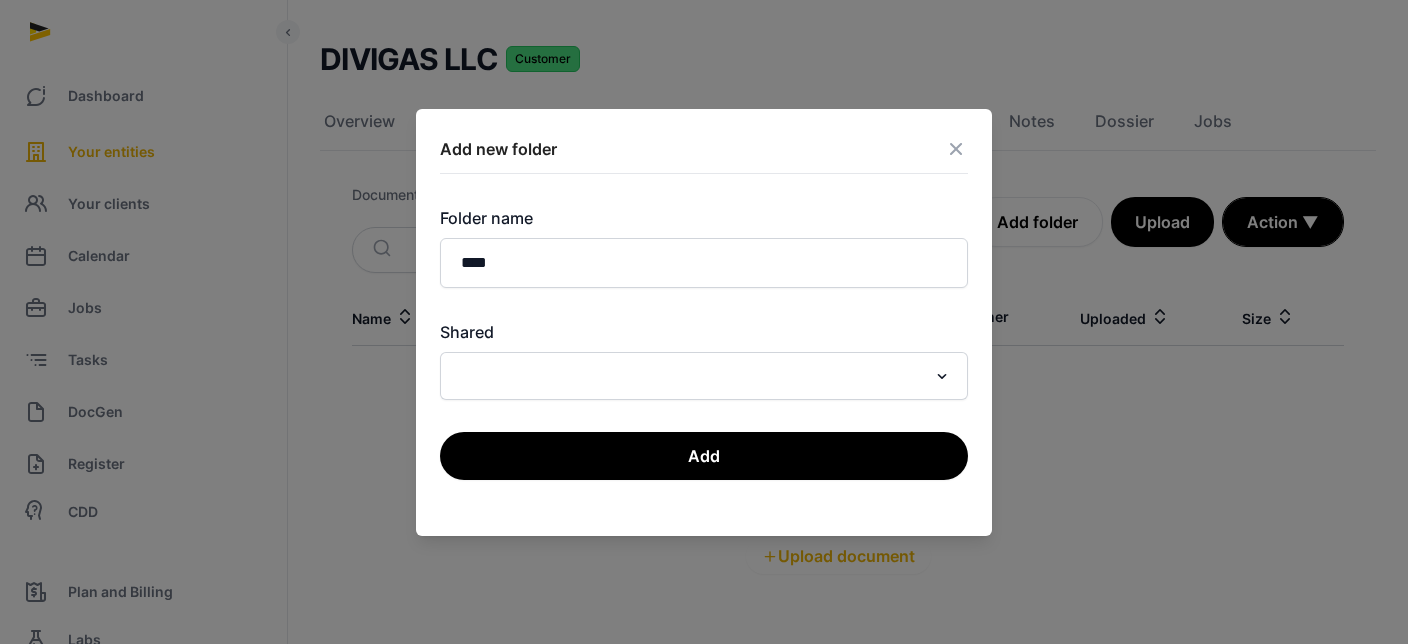 click 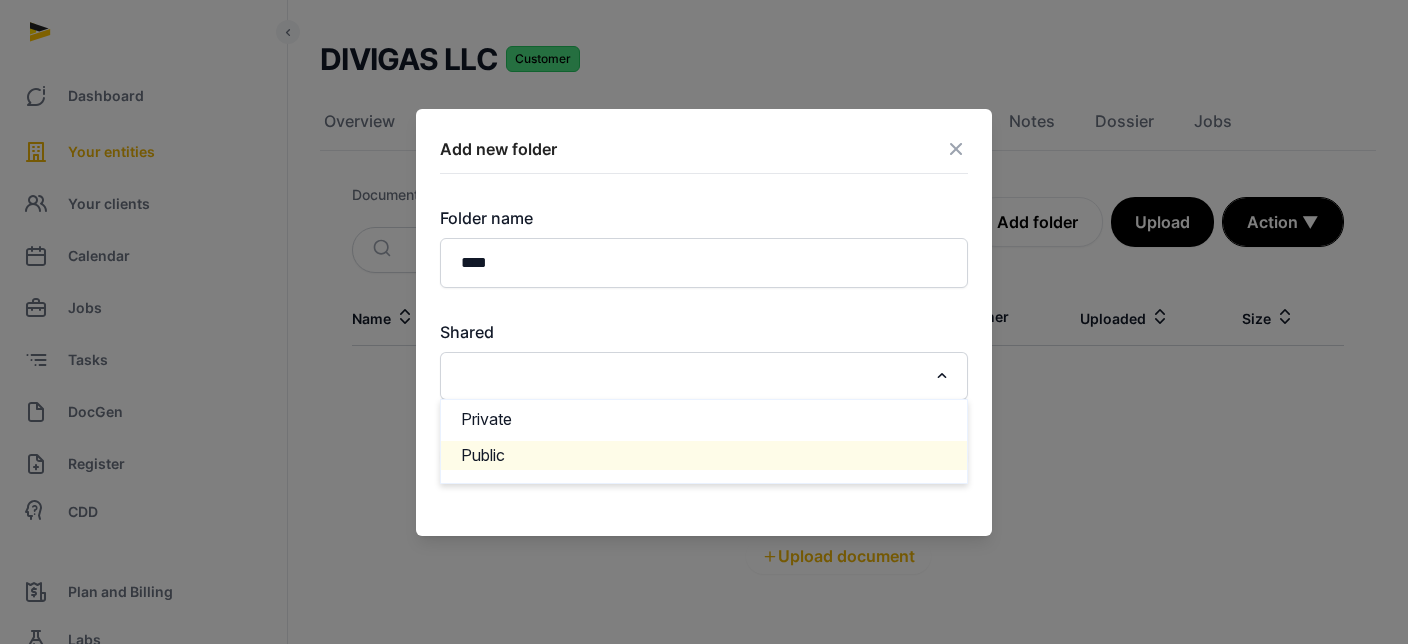 click on "Public" 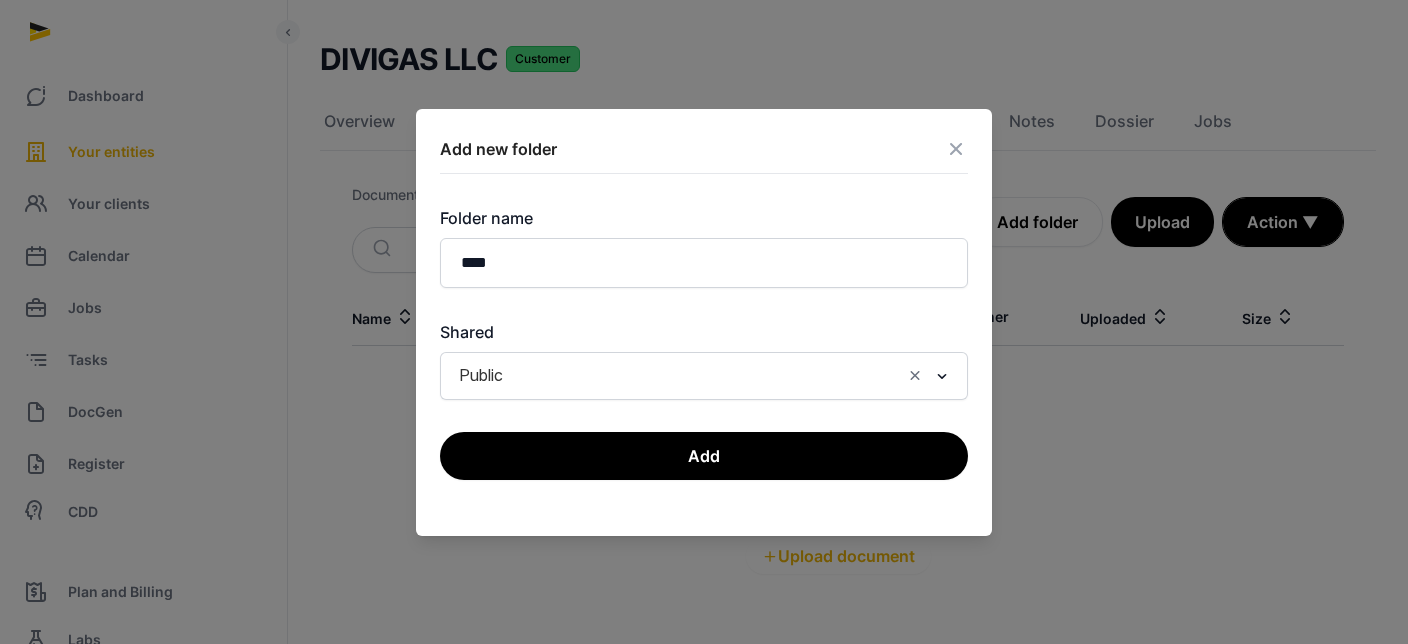 click on "Add" at bounding box center [704, 456] 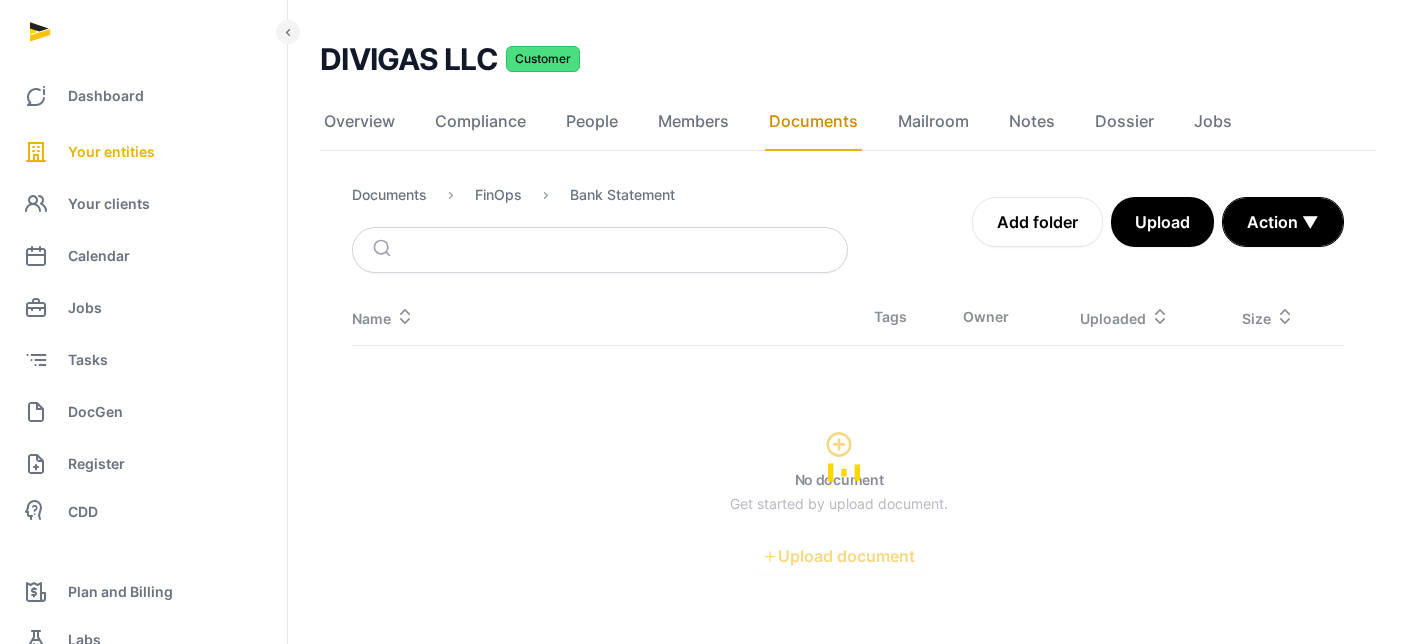 scroll, scrollTop: 0, scrollLeft: 0, axis: both 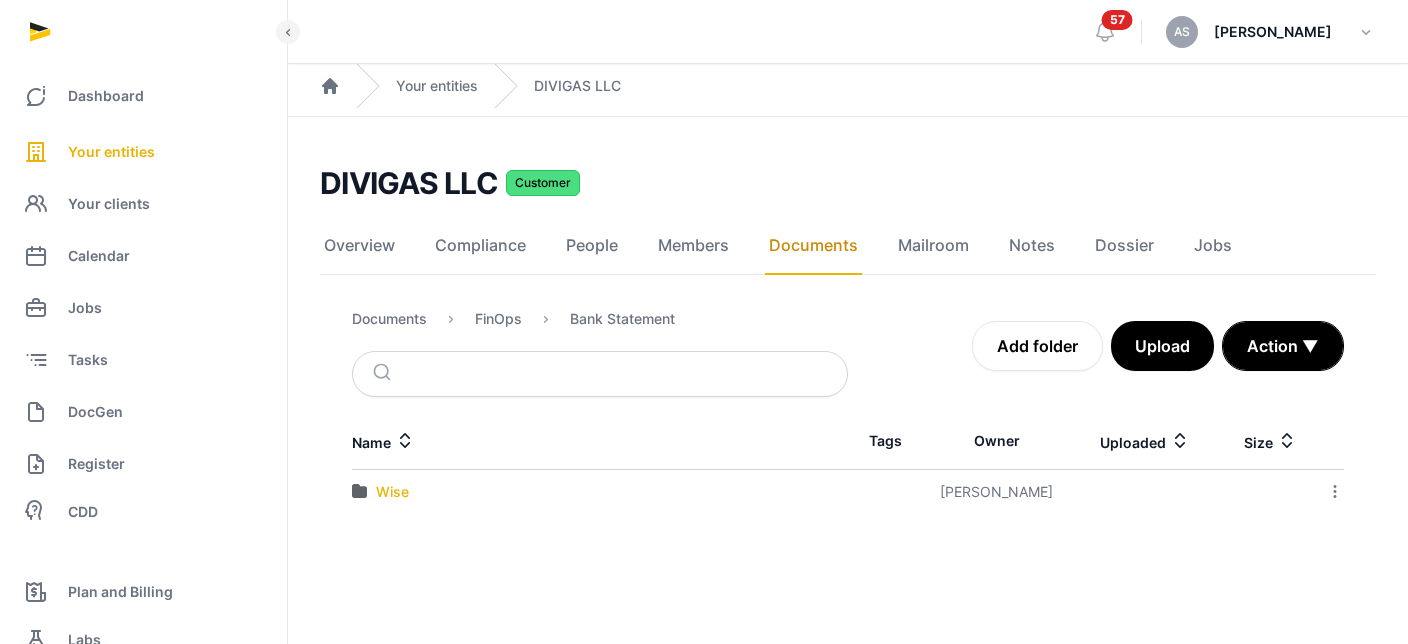 click on "Wise" at bounding box center [392, 492] 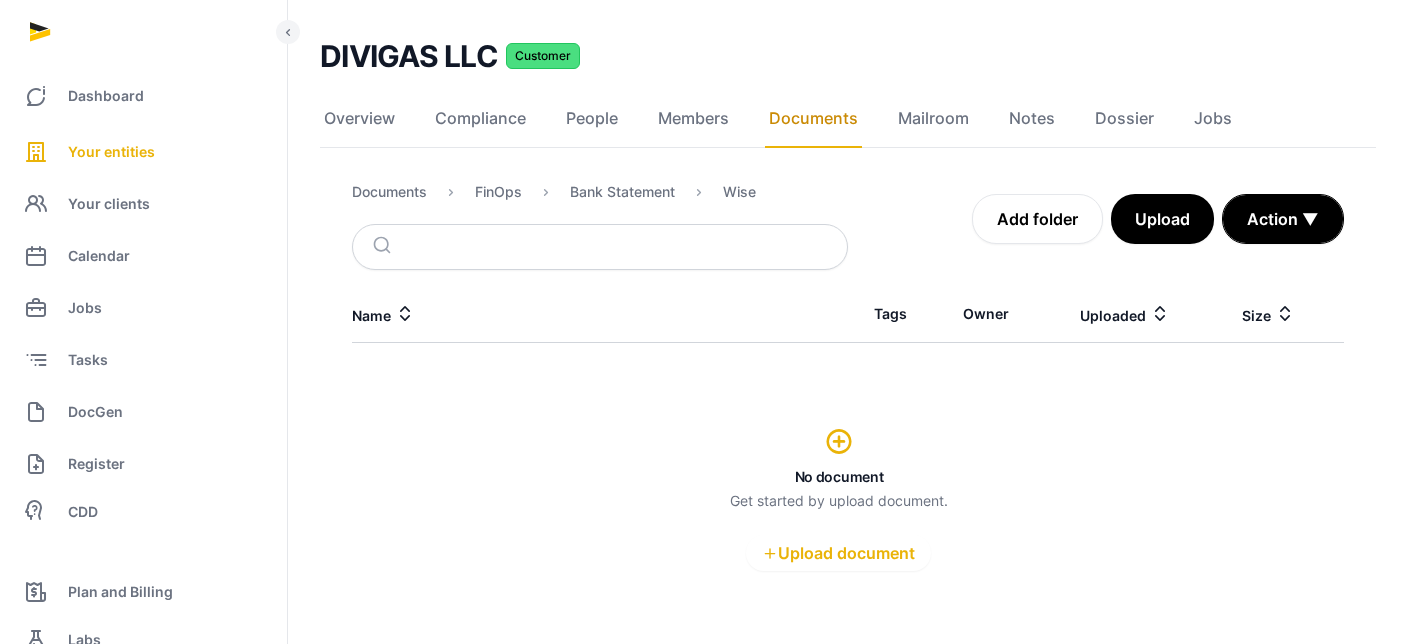 scroll, scrollTop: 174, scrollLeft: 0, axis: vertical 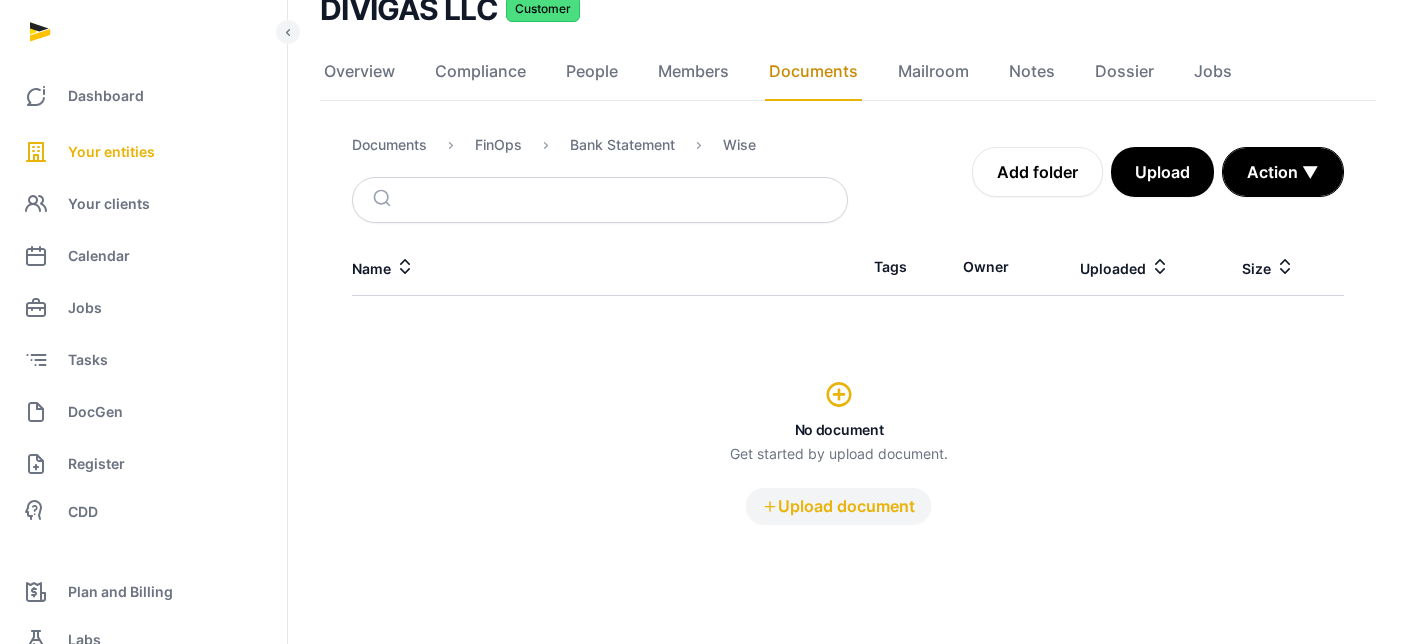 click on "Upload document" at bounding box center (838, 506) 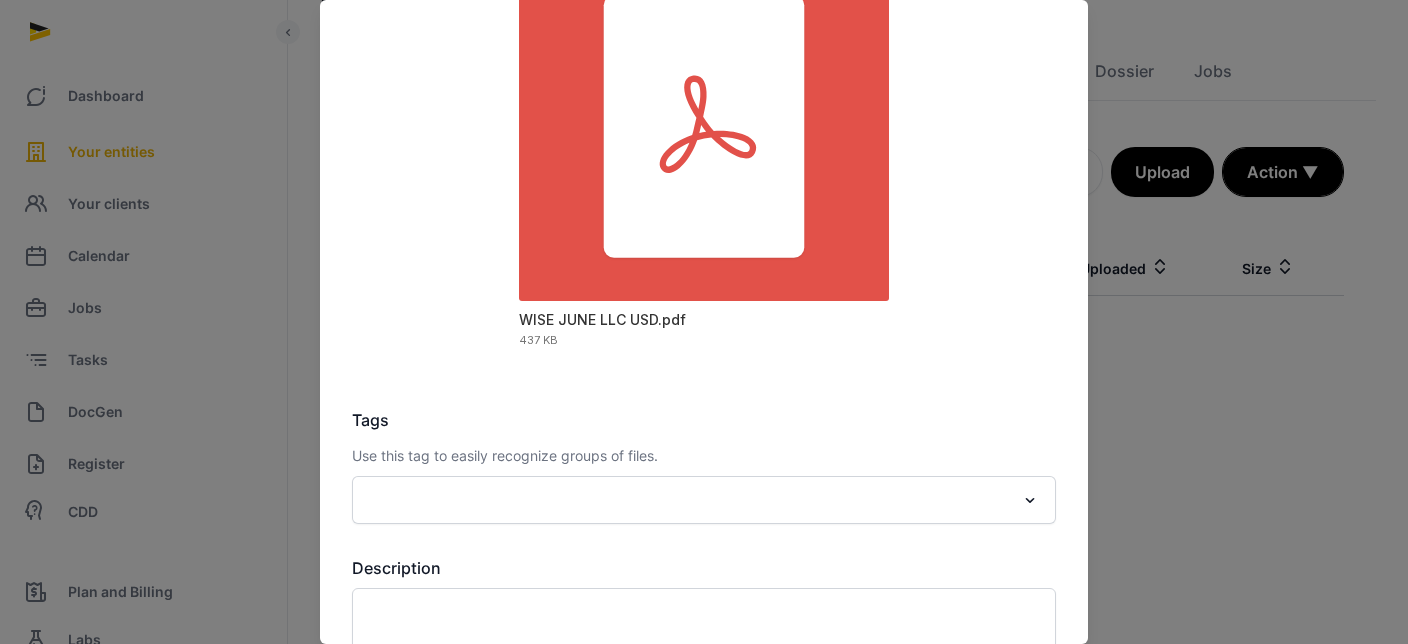 scroll, scrollTop: 334, scrollLeft: 0, axis: vertical 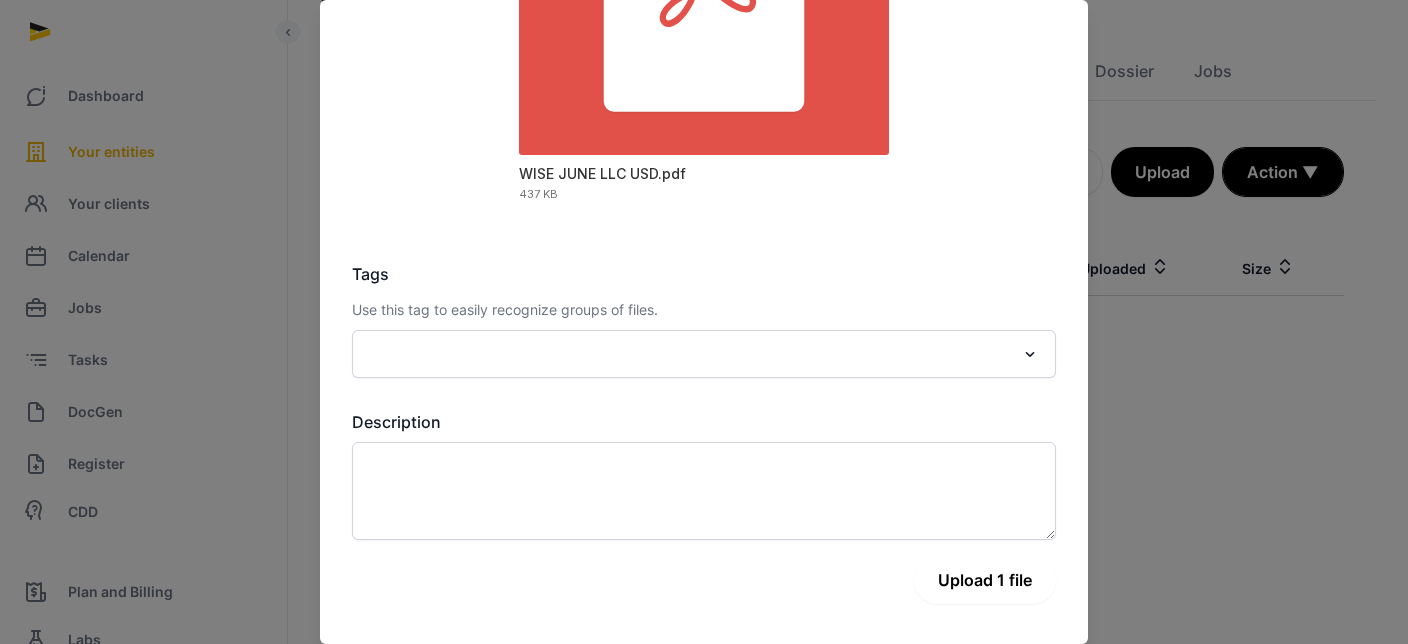 click on "Upload 1 file" at bounding box center (985, 580) 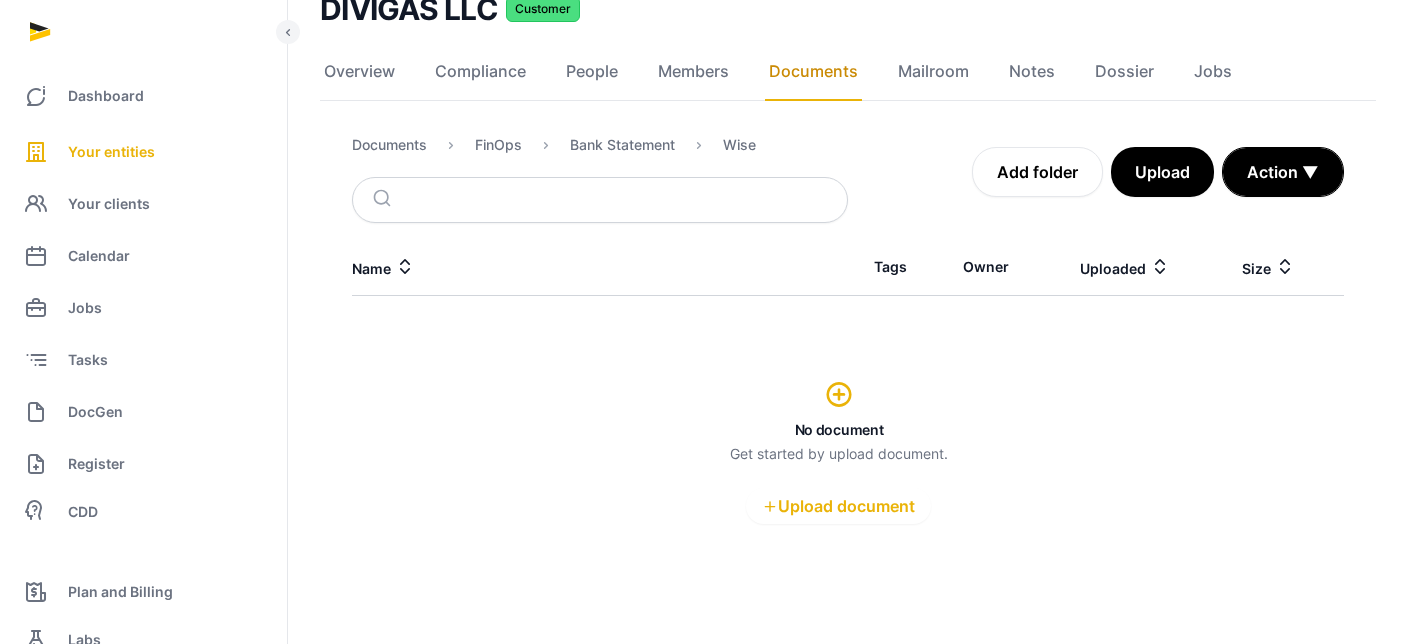 scroll, scrollTop: 0, scrollLeft: 0, axis: both 